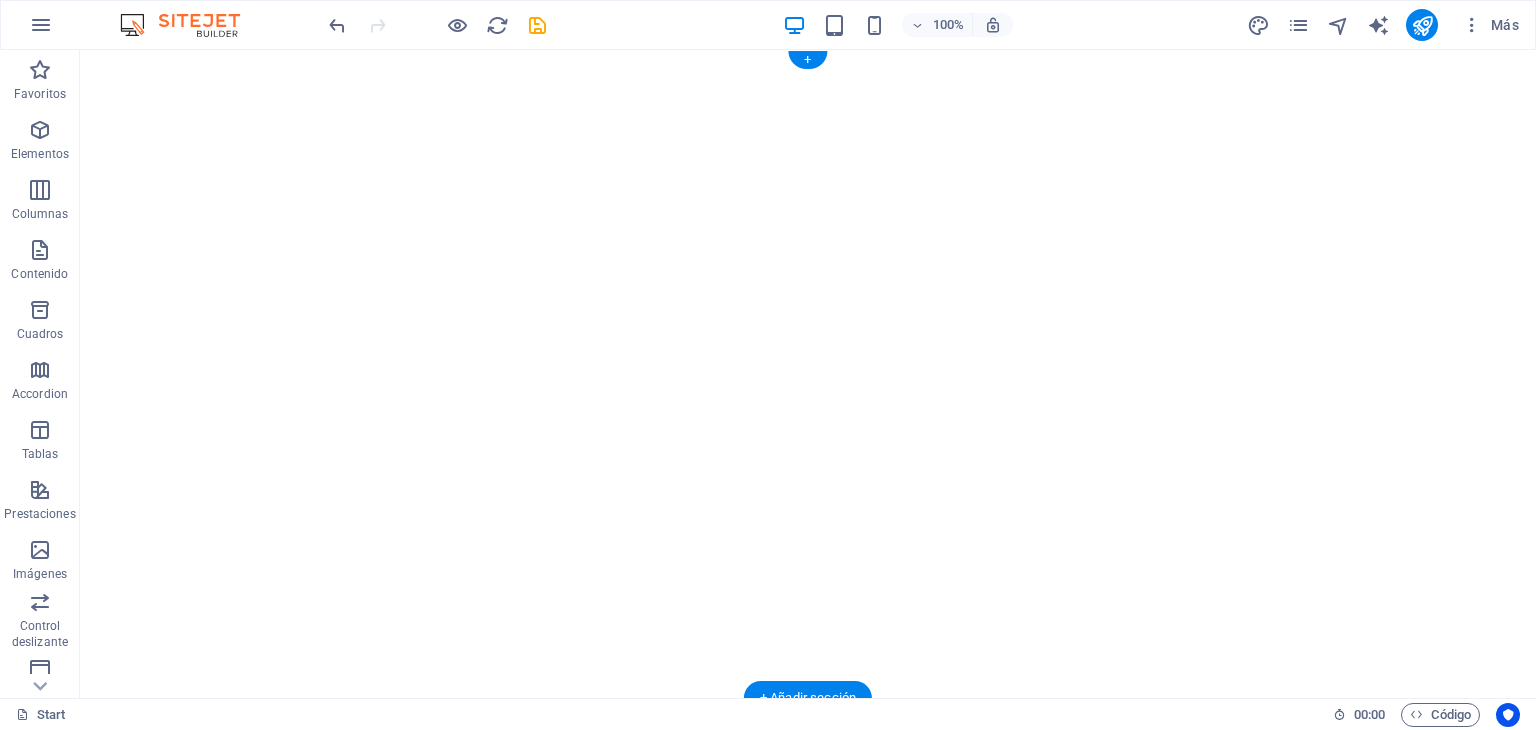 scroll, scrollTop: 0, scrollLeft: 0, axis: both 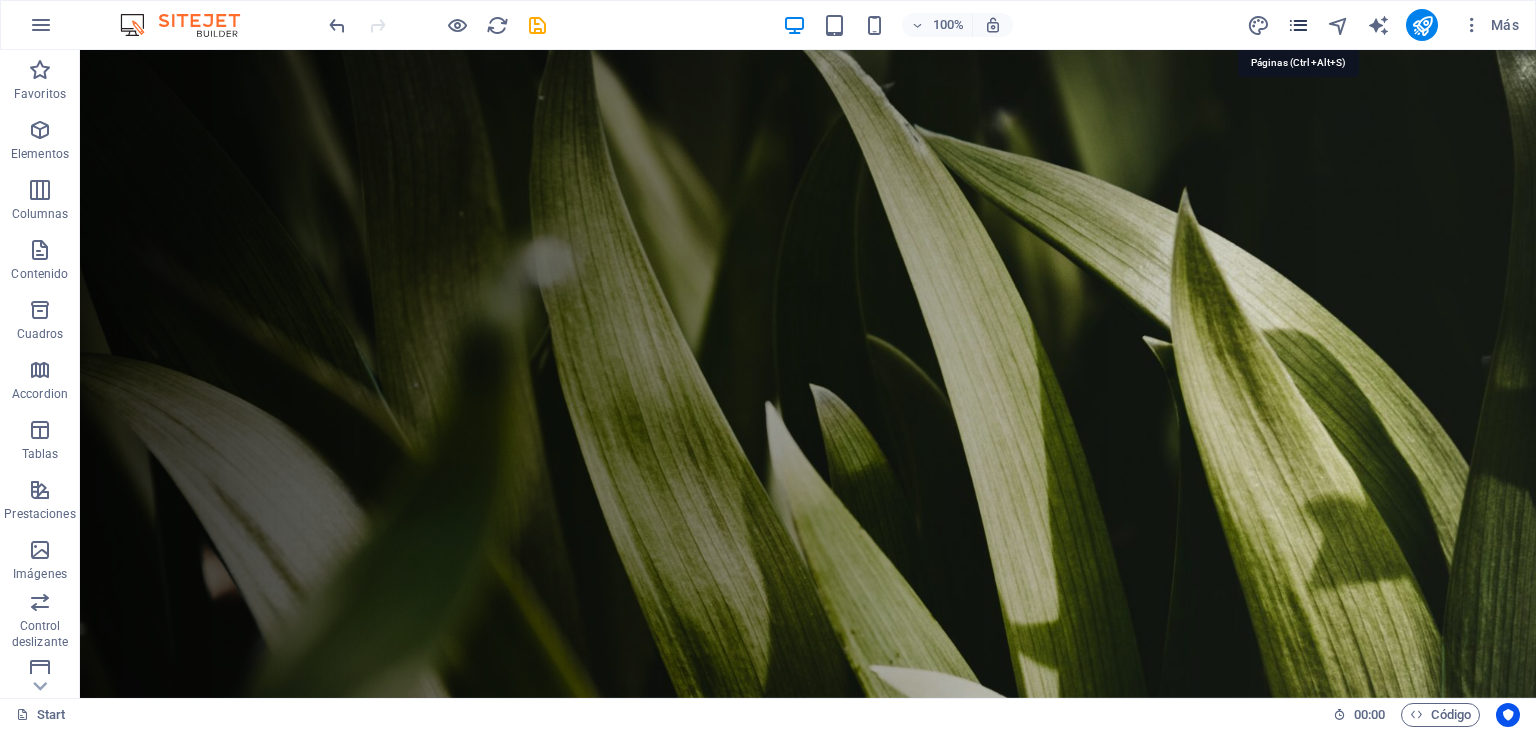click at bounding box center [1298, 25] 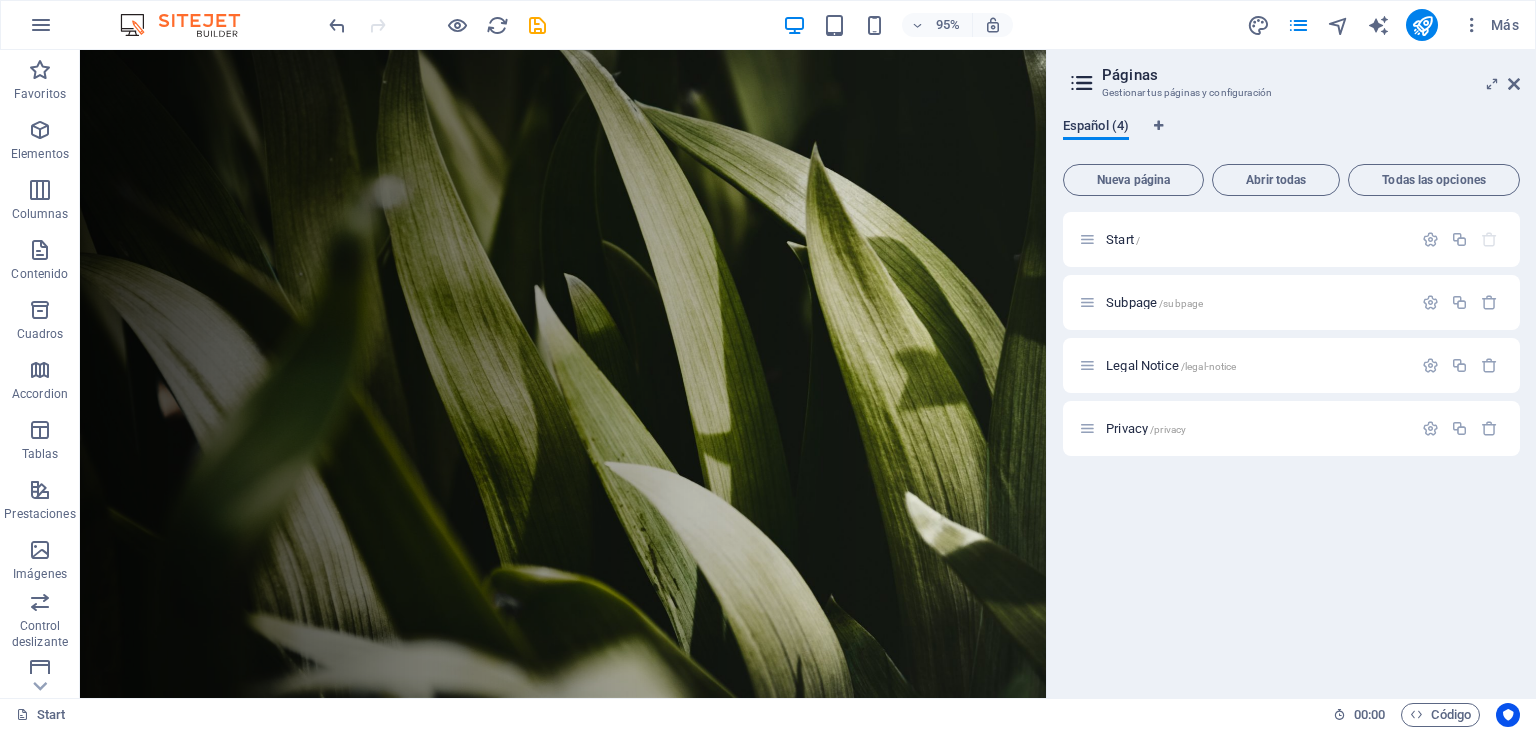 click on "Español (4)" at bounding box center [1096, 128] 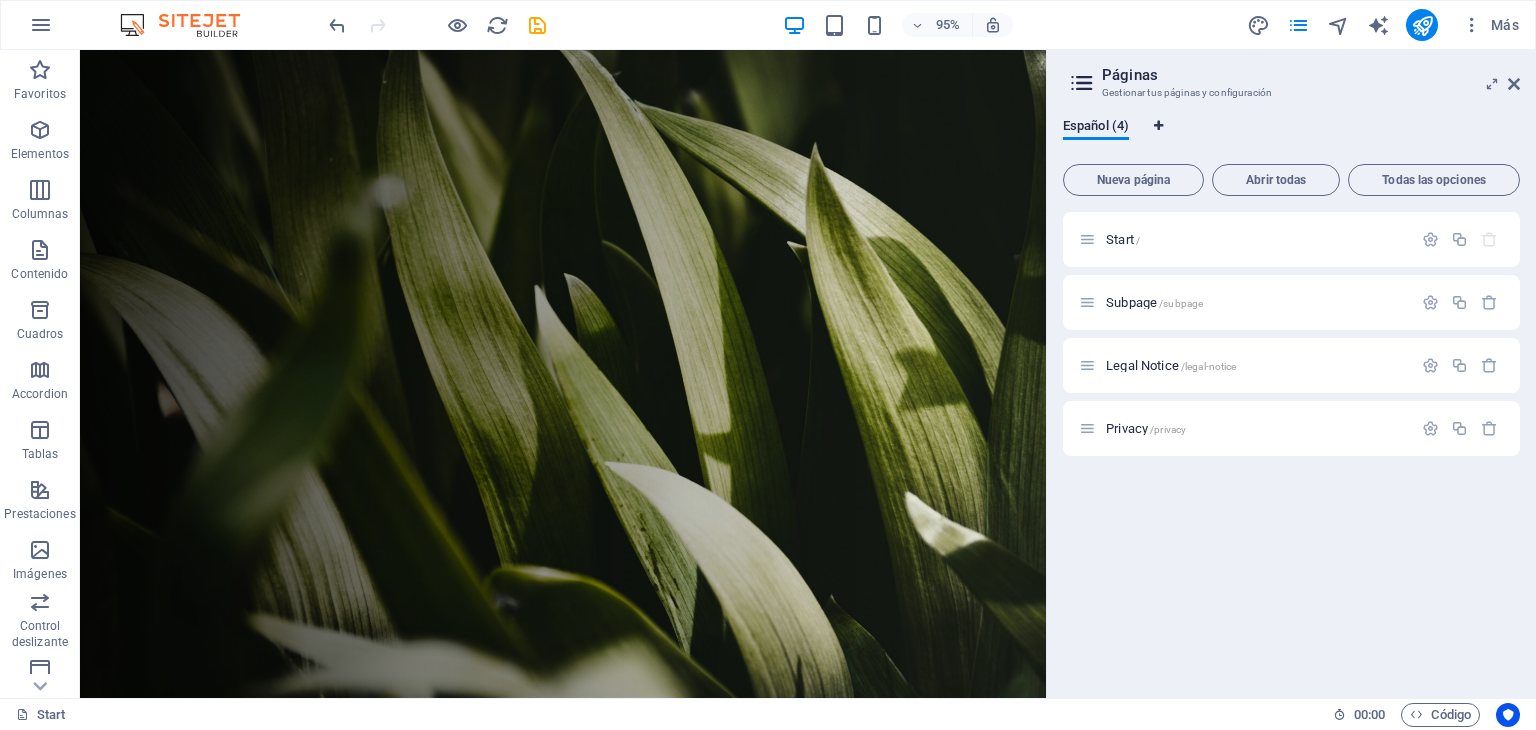 click at bounding box center [1158, 126] 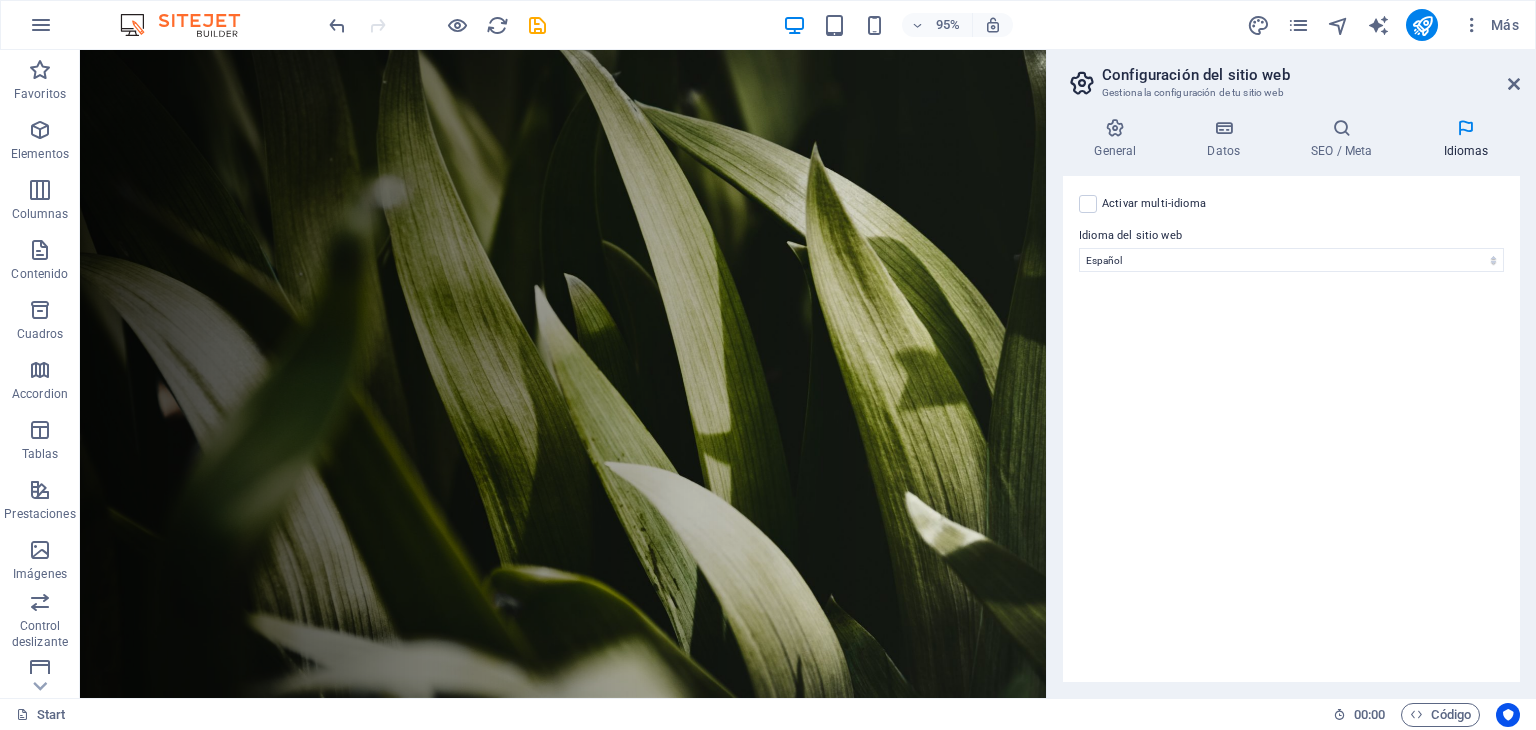 click at bounding box center [1466, 128] 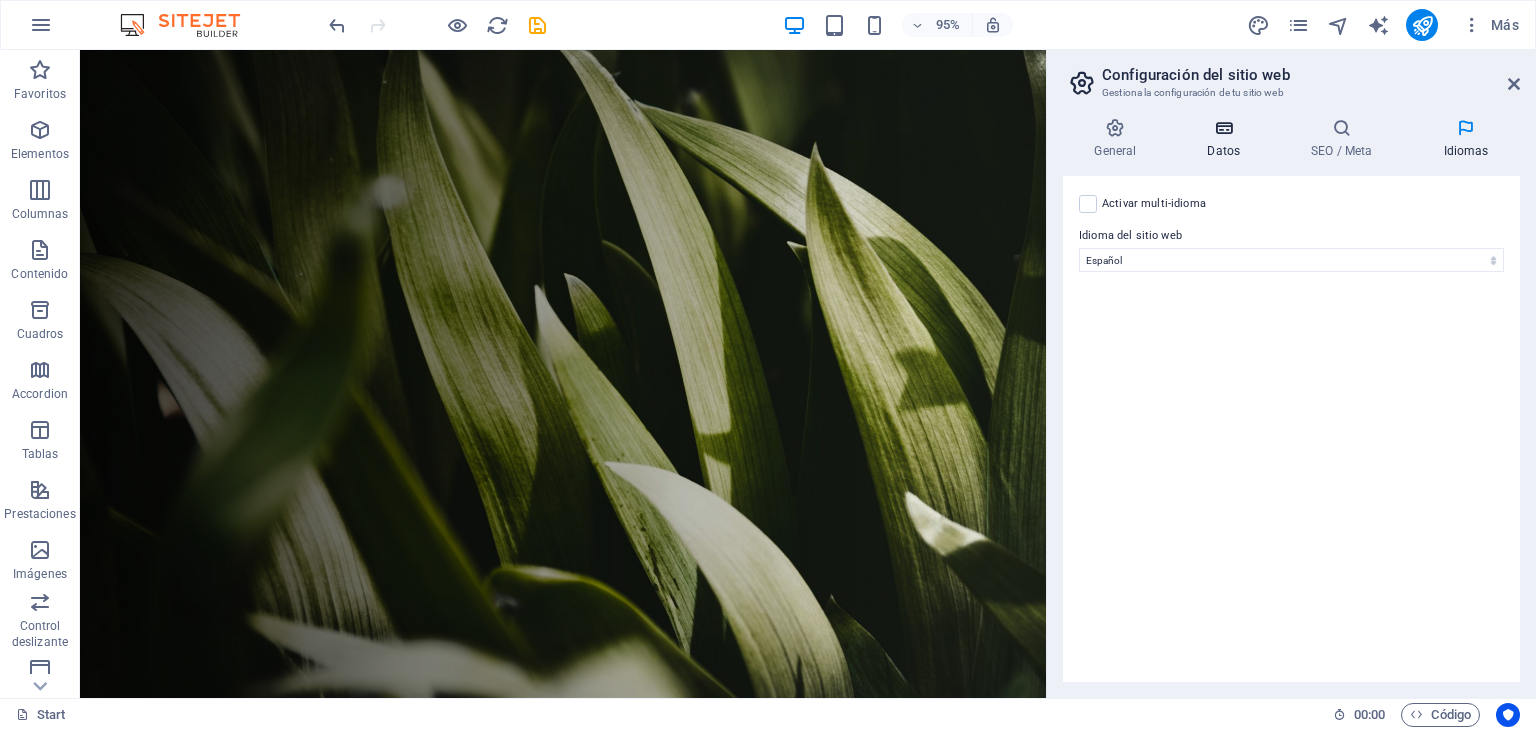 click at bounding box center [1224, 128] 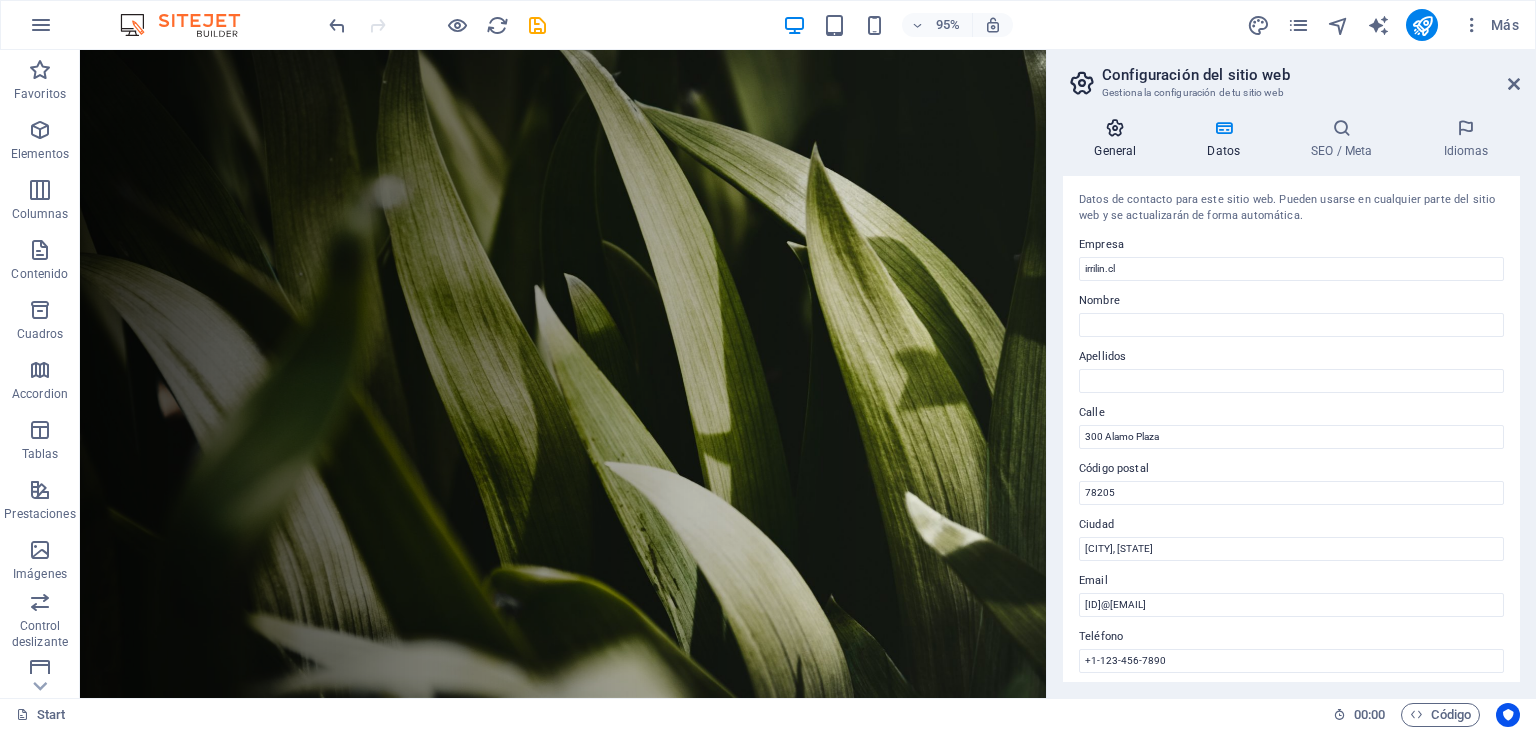click at bounding box center [1115, 128] 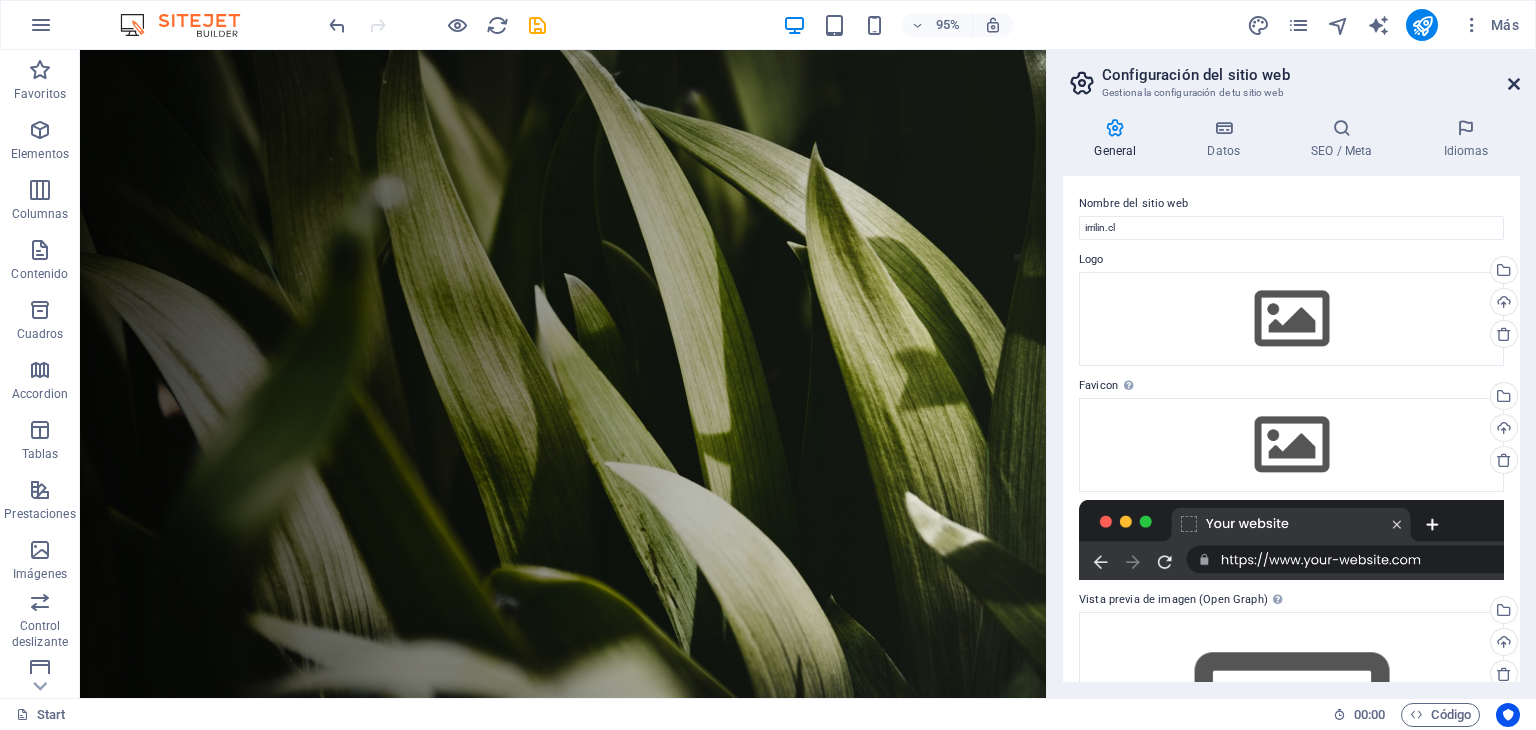 click at bounding box center [1514, 84] 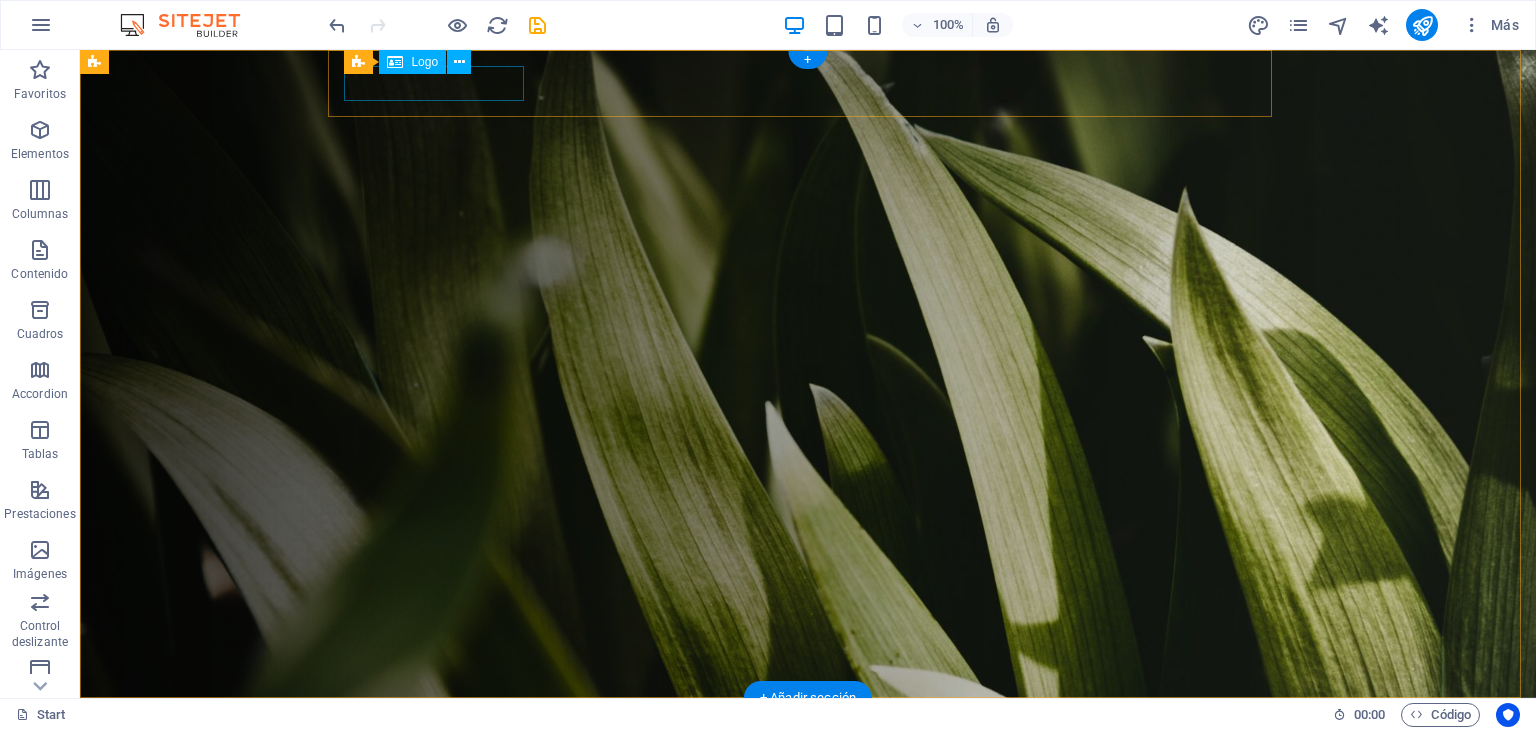 click at bounding box center [816, 731] 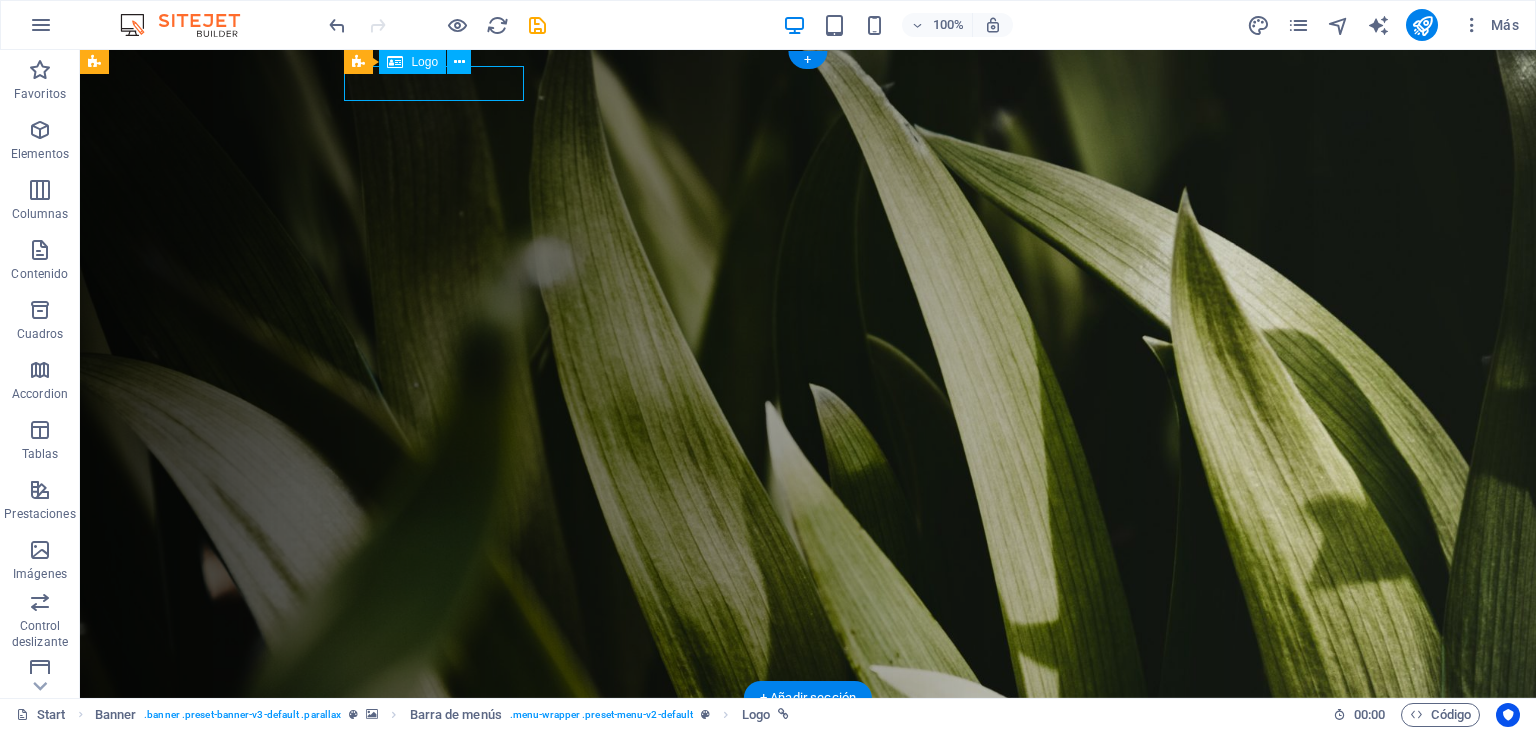 click at bounding box center (816, 731) 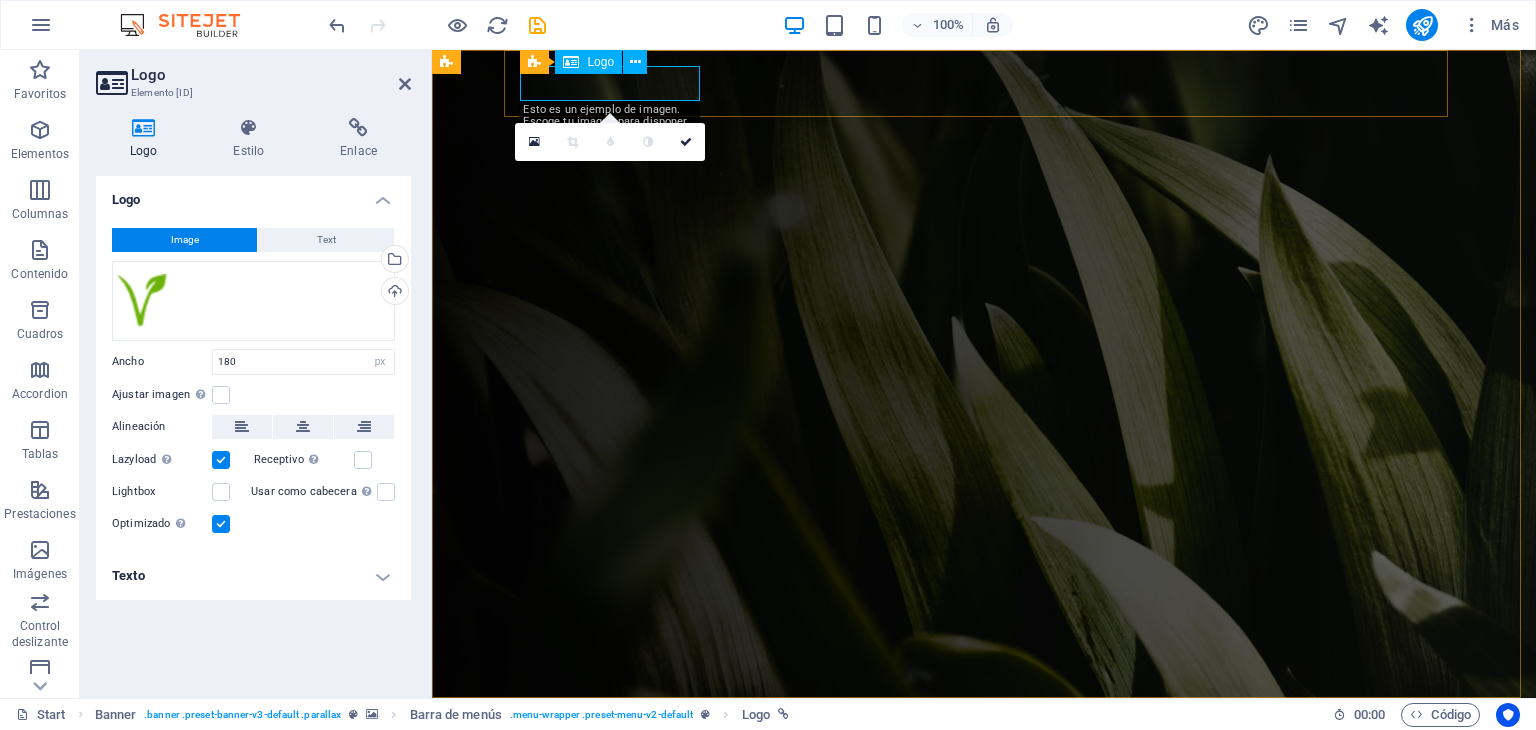 click on "Logo" at bounding box center (588, 62) 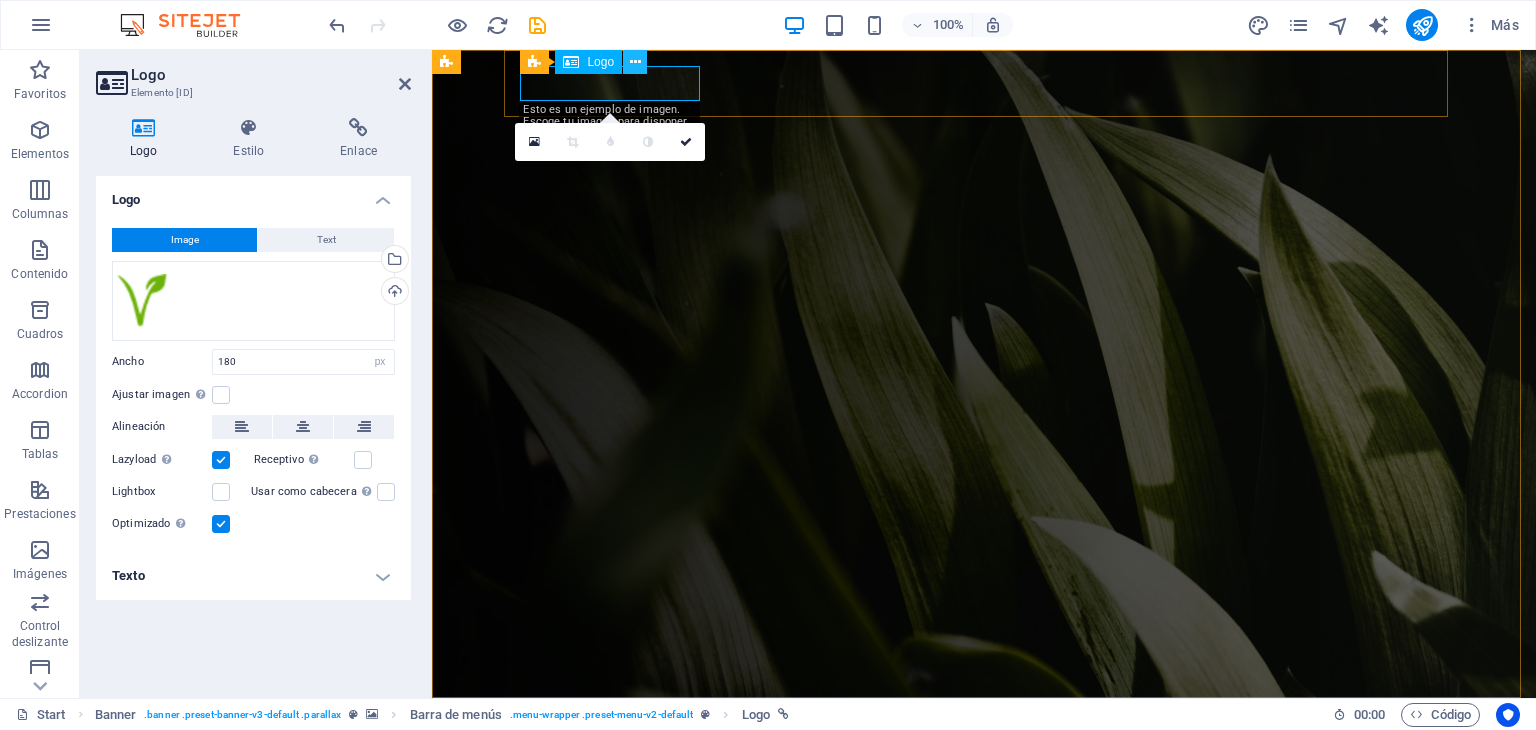 click at bounding box center (635, 62) 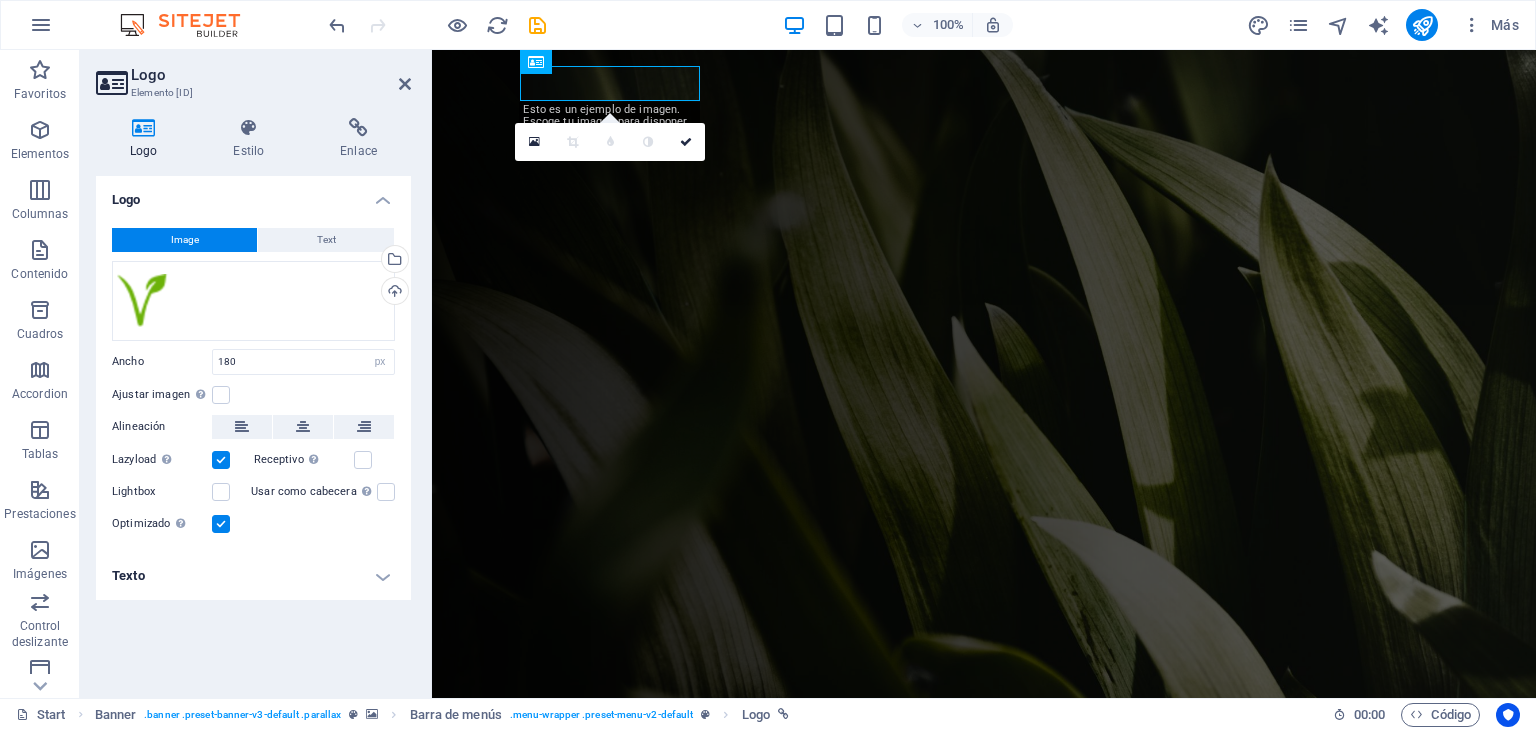 click at bounding box center [984, 374] 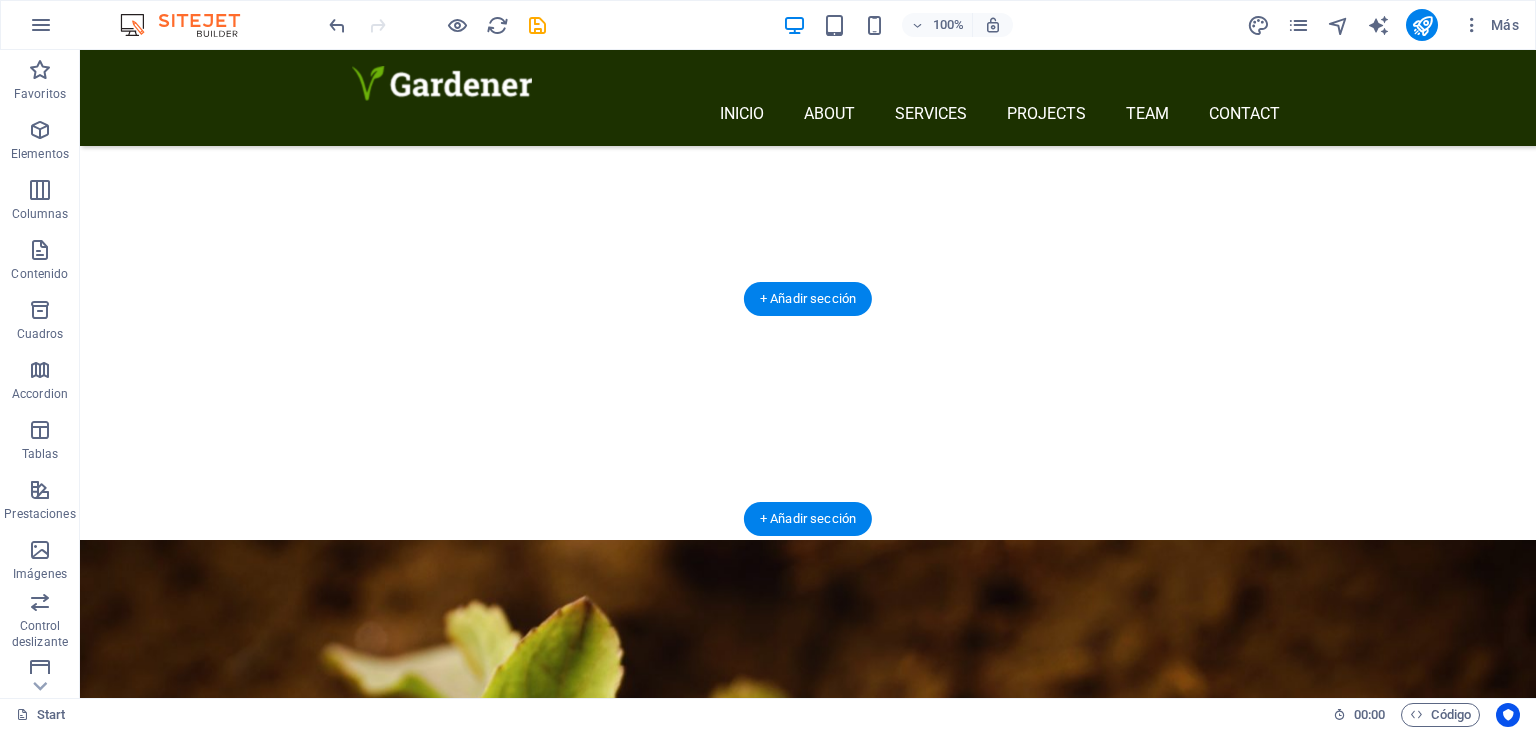 scroll, scrollTop: 2533, scrollLeft: 0, axis: vertical 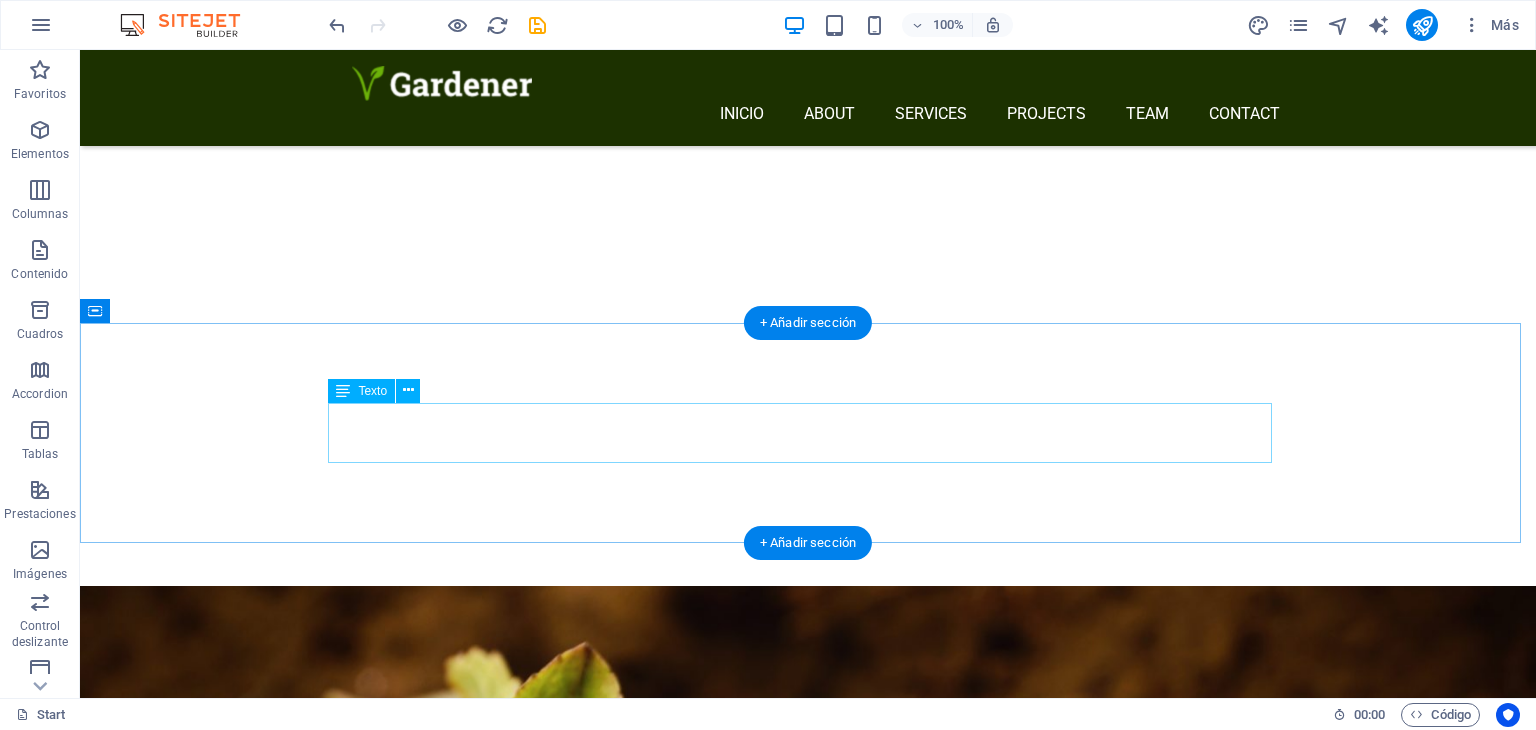 click on "Get in touch   +1-[PHONE]" at bounding box center (808, 3463) 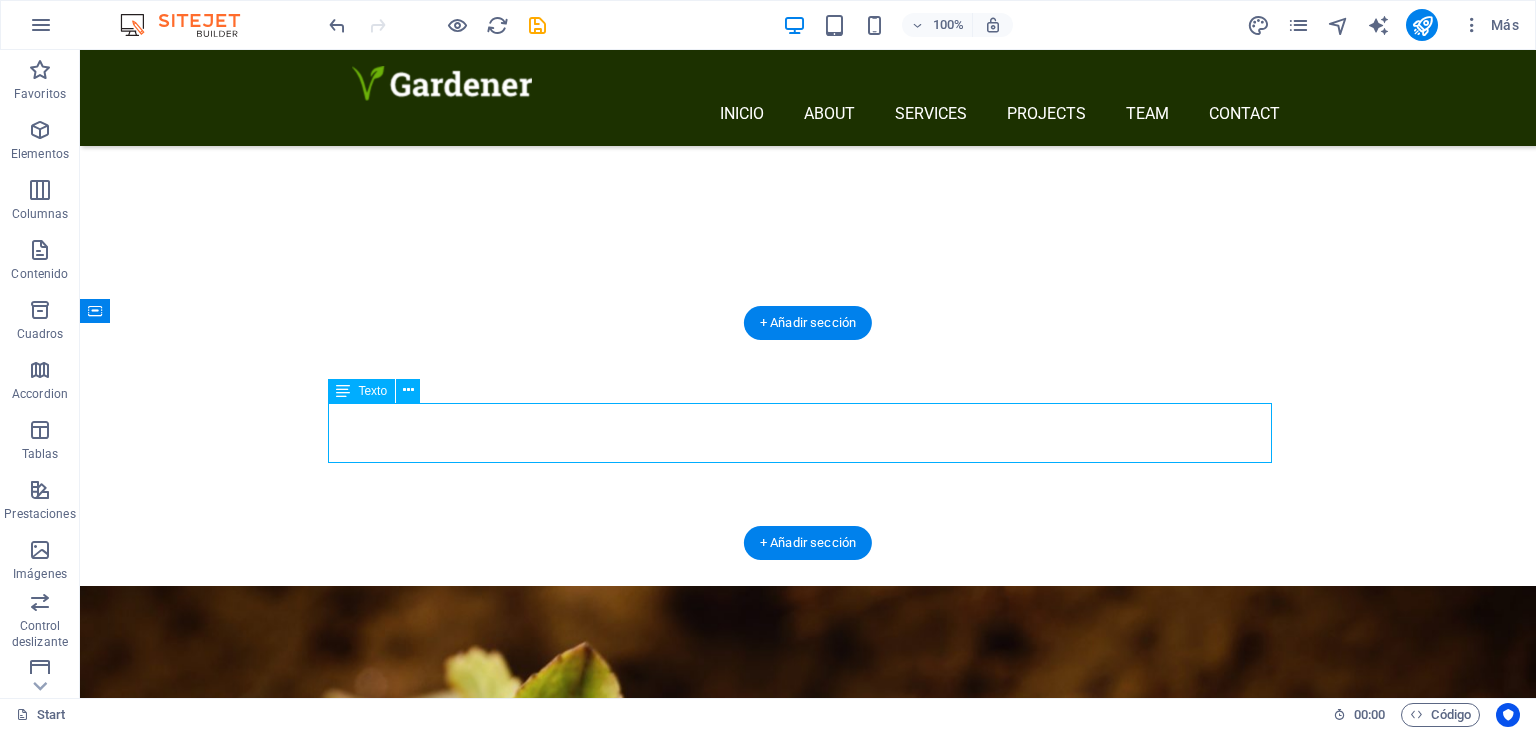 click on "Get in touch   +1-[PHONE]" at bounding box center [808, 3463] 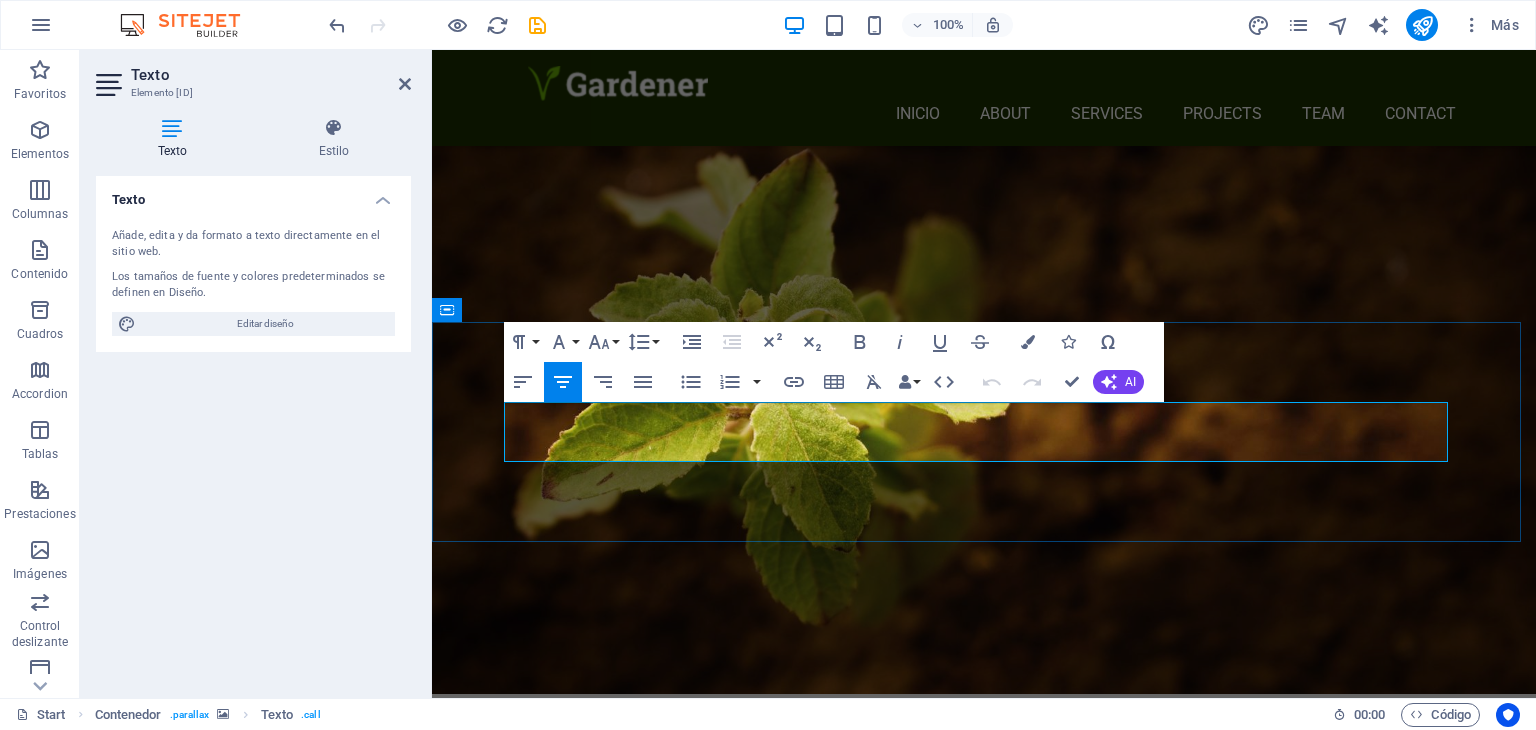 scroll, scrollTop: 2792, scrollLeft: 0, axis: vertical 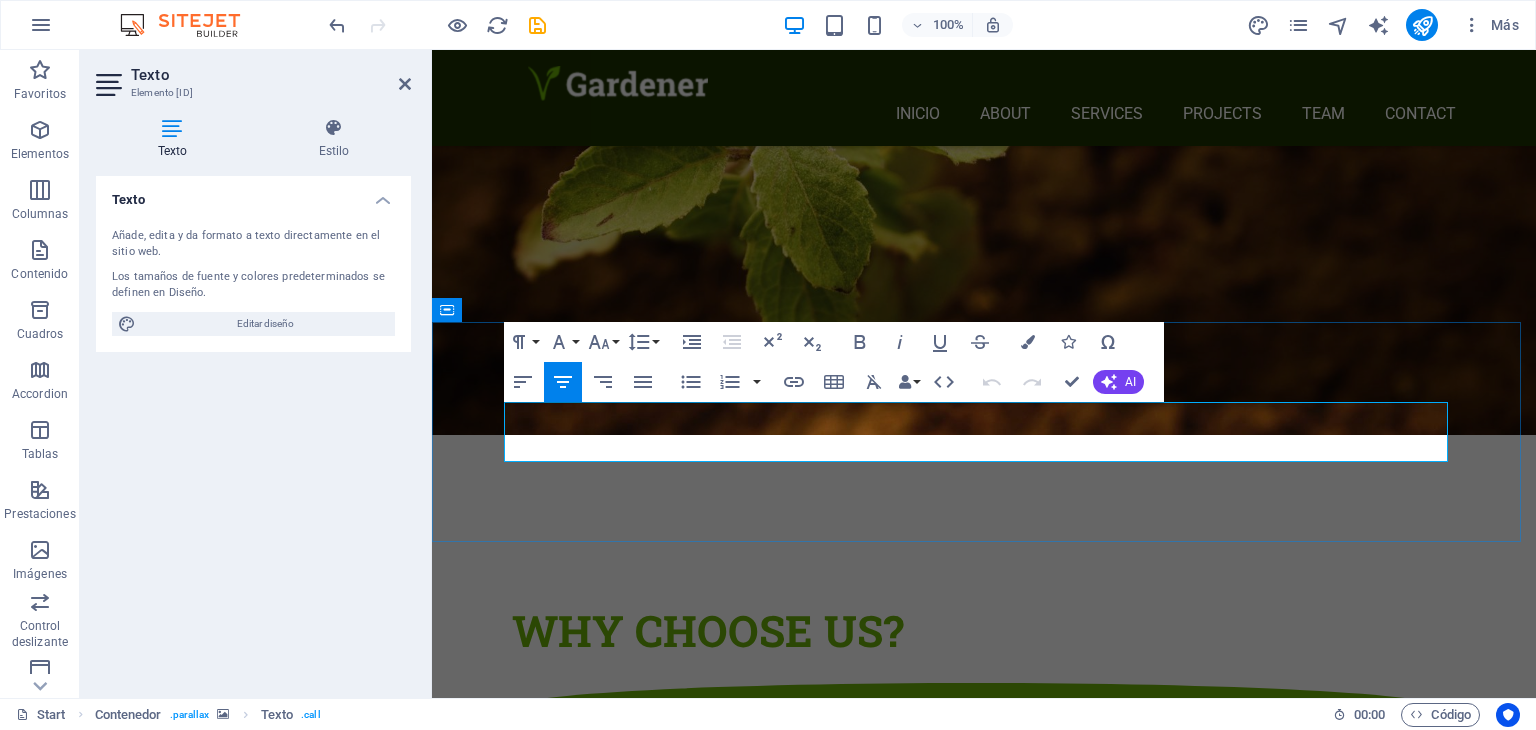 drag, startPoint x: 924, startPoint y: 429, endPoint x: 680, endPoint y: 432, distance: 244.01845 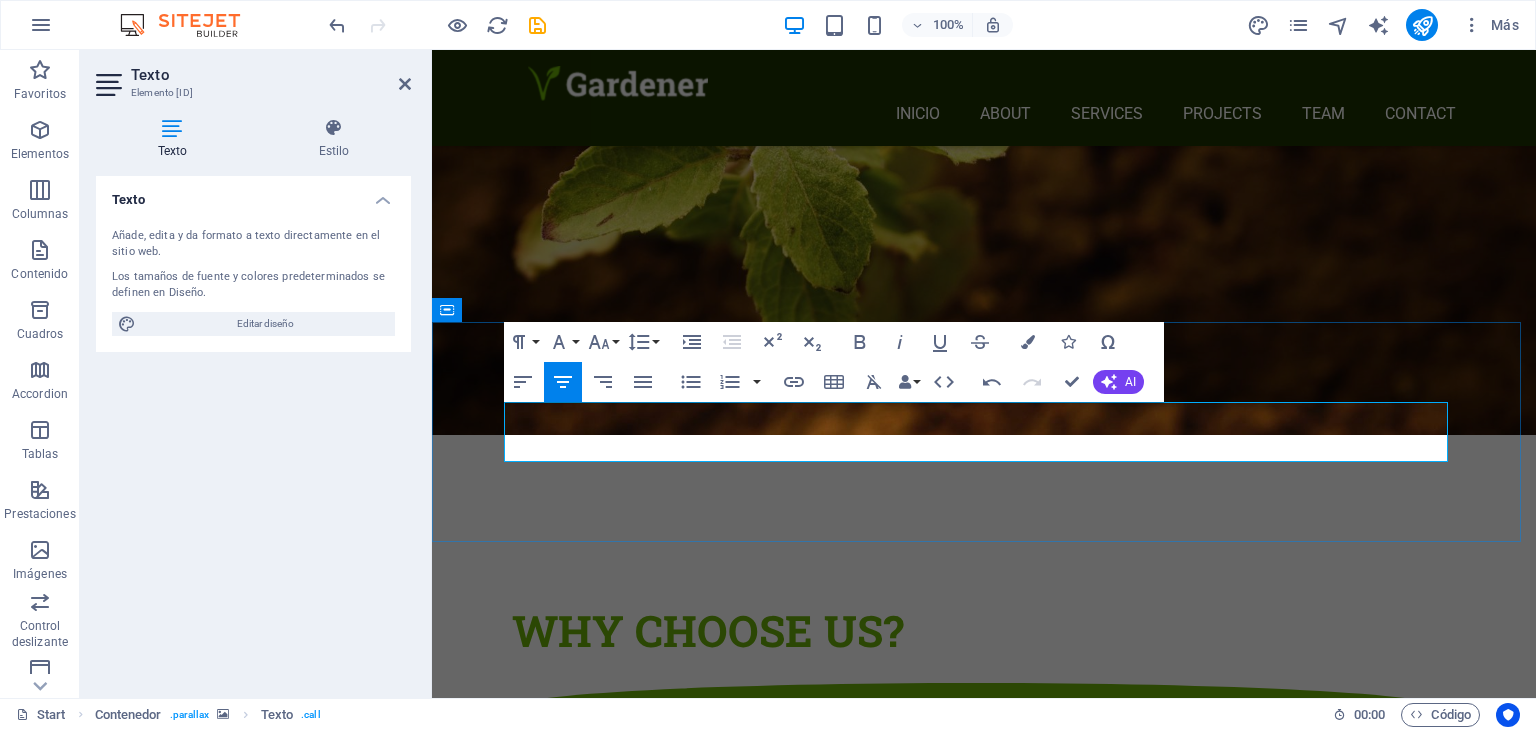 click on "+1-123-456-7890" at bounding box center [1120, 3305] 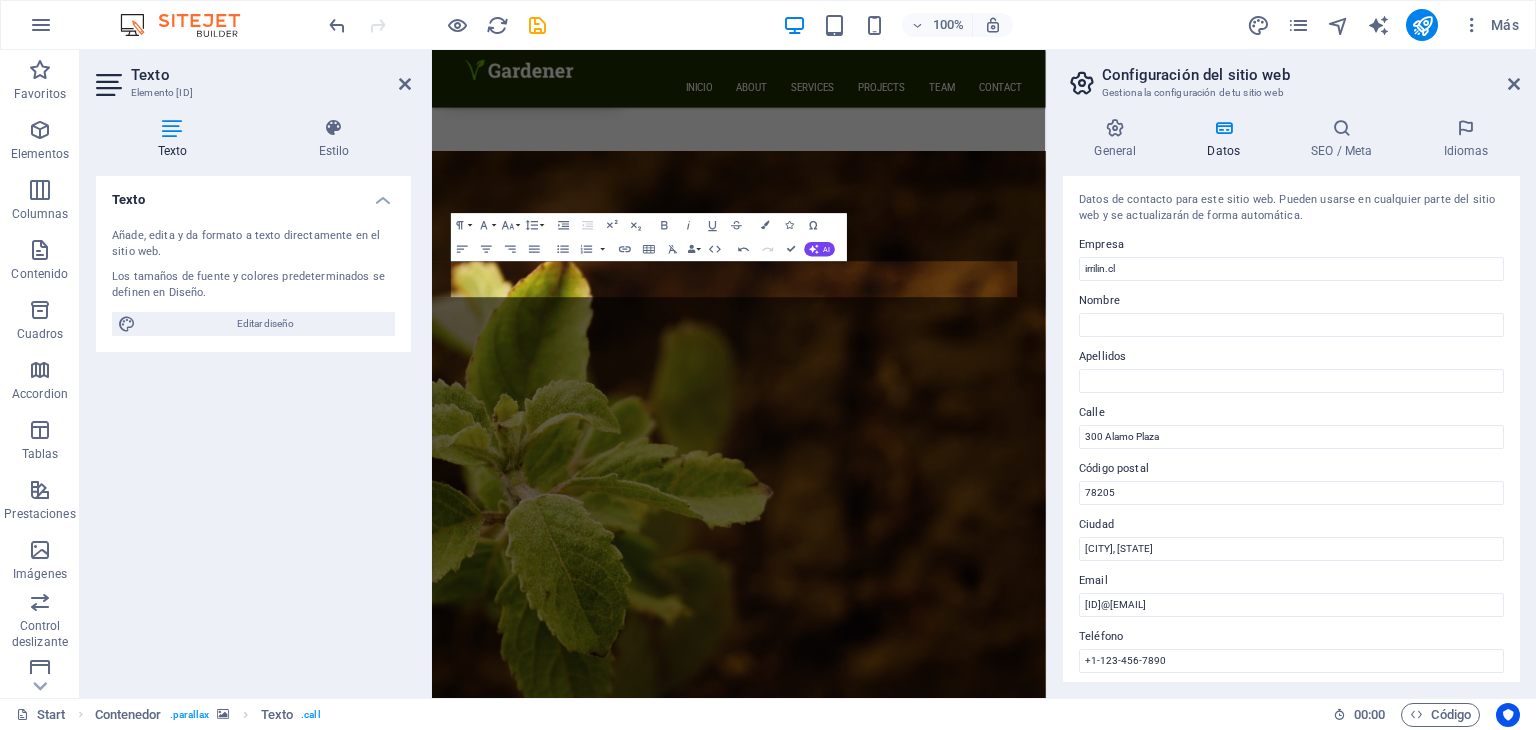 click on "300 Alamo Plaza" at bounding box center (1291, 437) 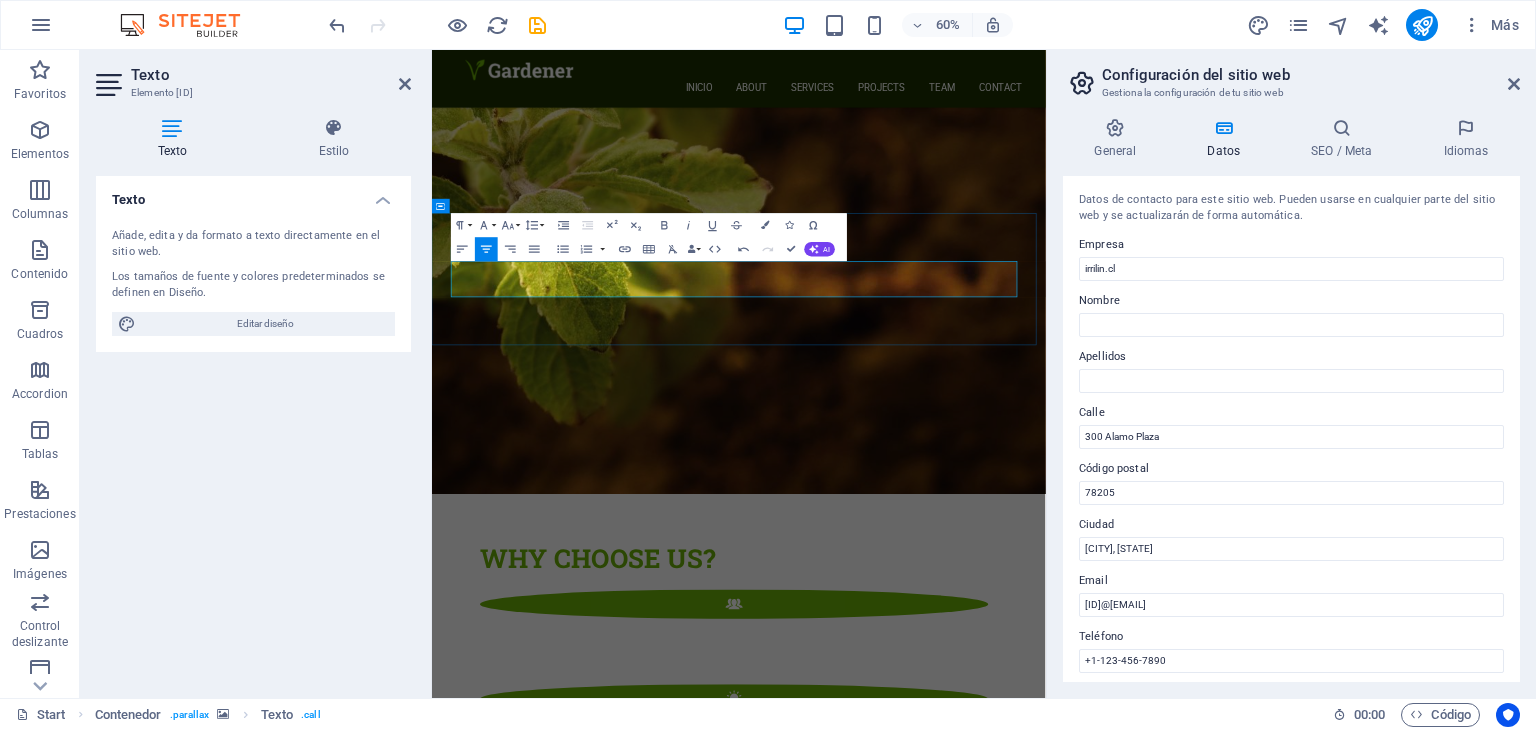 click on "+1-123-456-7890" at bounding box center [1079, 3921] 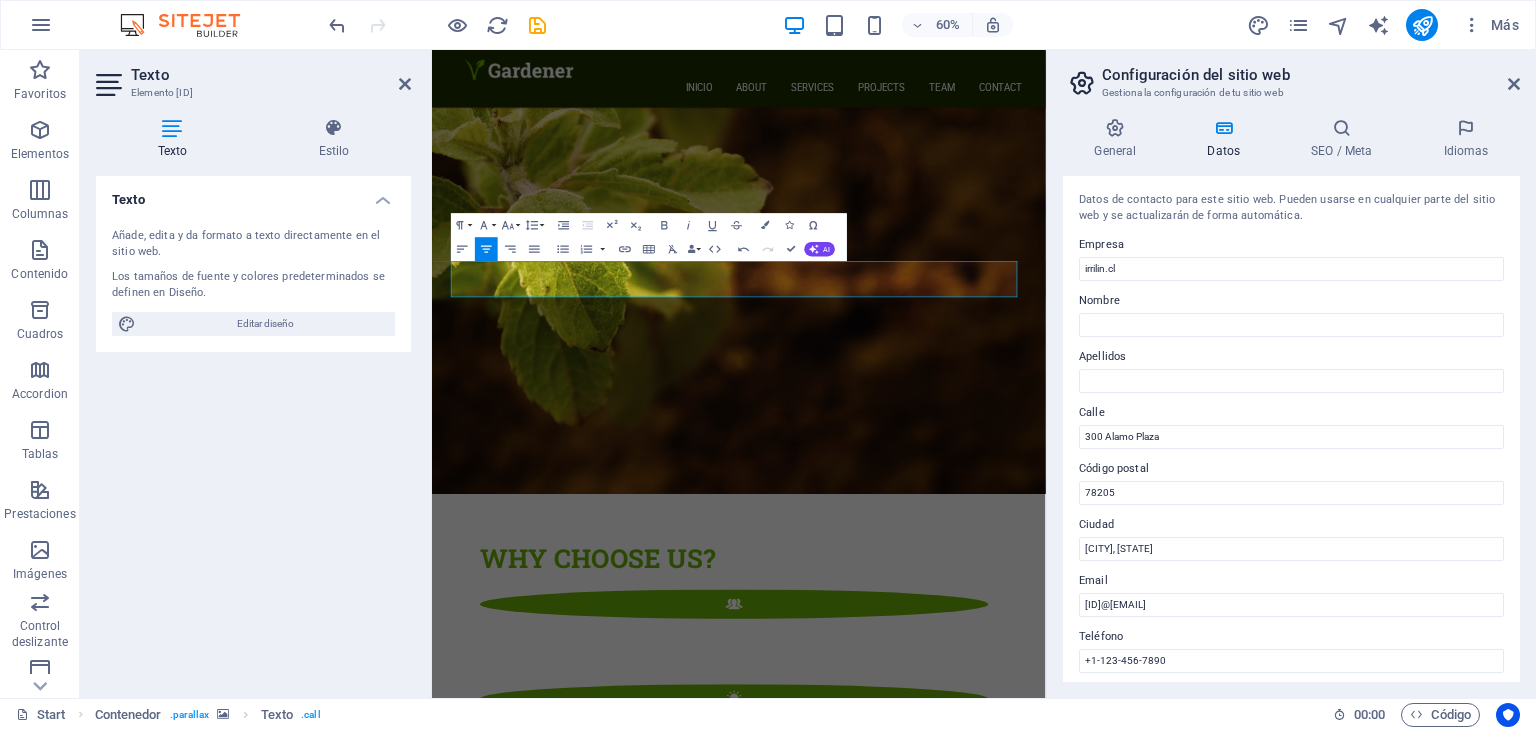 click at bounding box center [943, 3469] 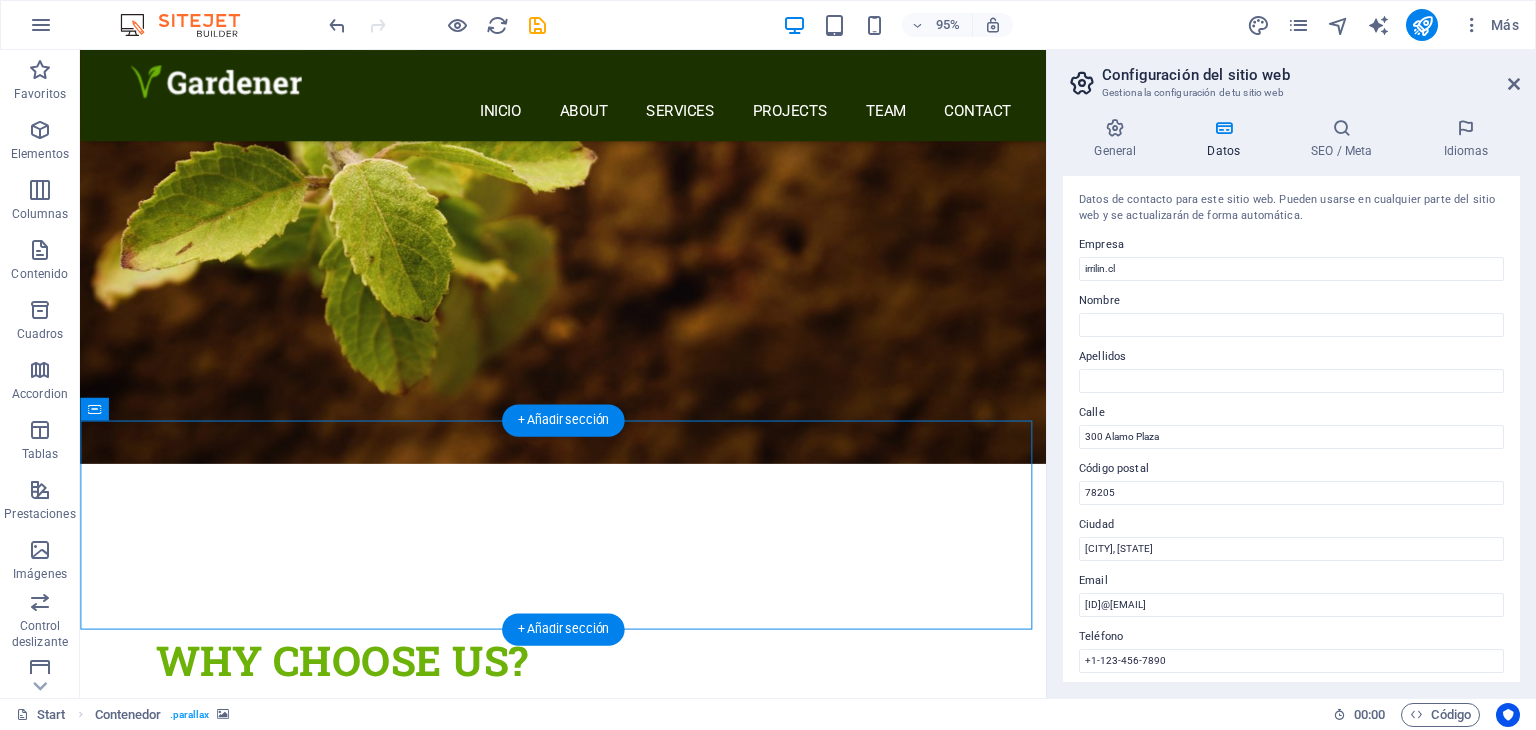 scroll, scrollTop: 2811, scrollLeft: 0, axis: vertical 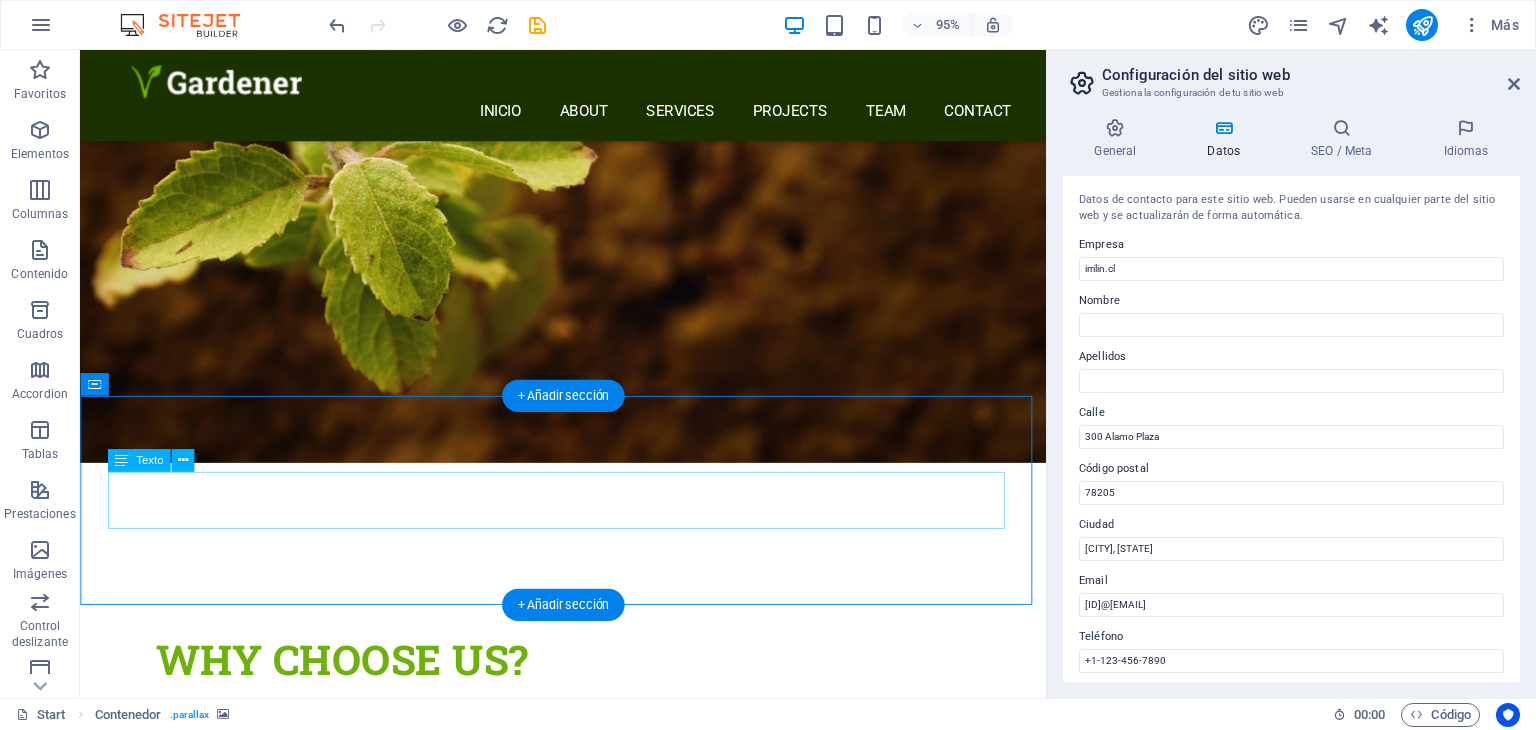 click on "EScribenos   +569-[PHONE]" at bounding box center [589, 3406] 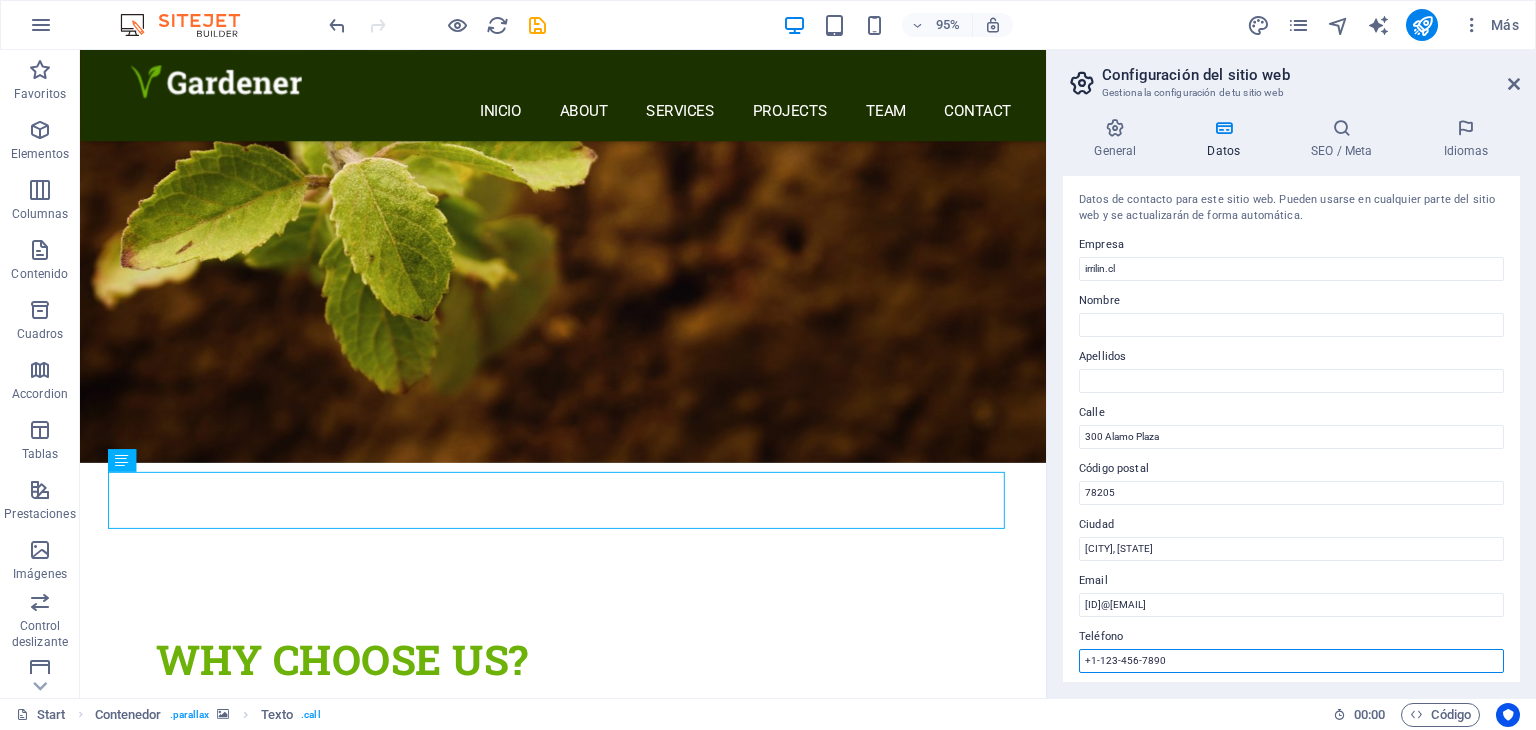 click on "+1-123-456-7890" at bounding box center (1291, 661) 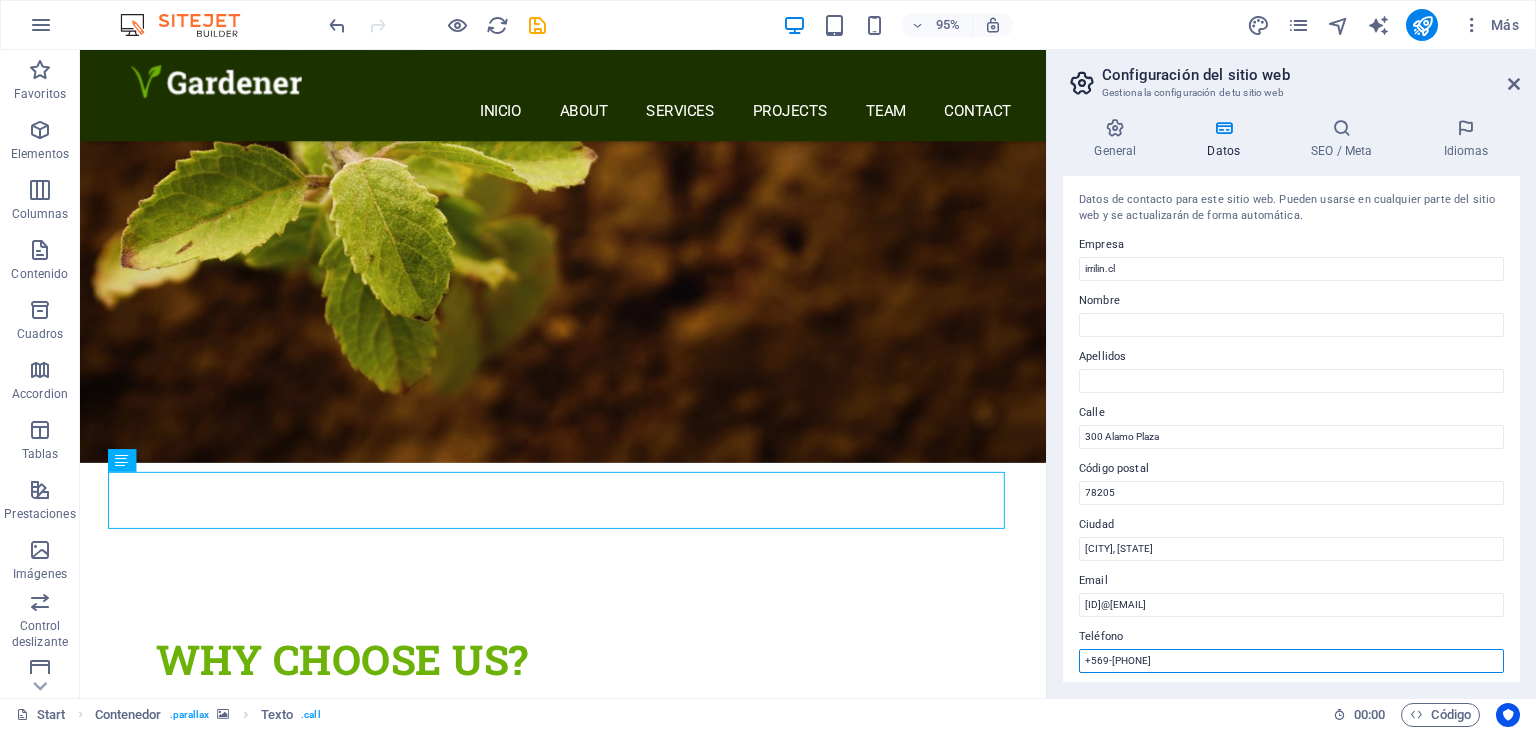 type on "+569-[PHONE]" 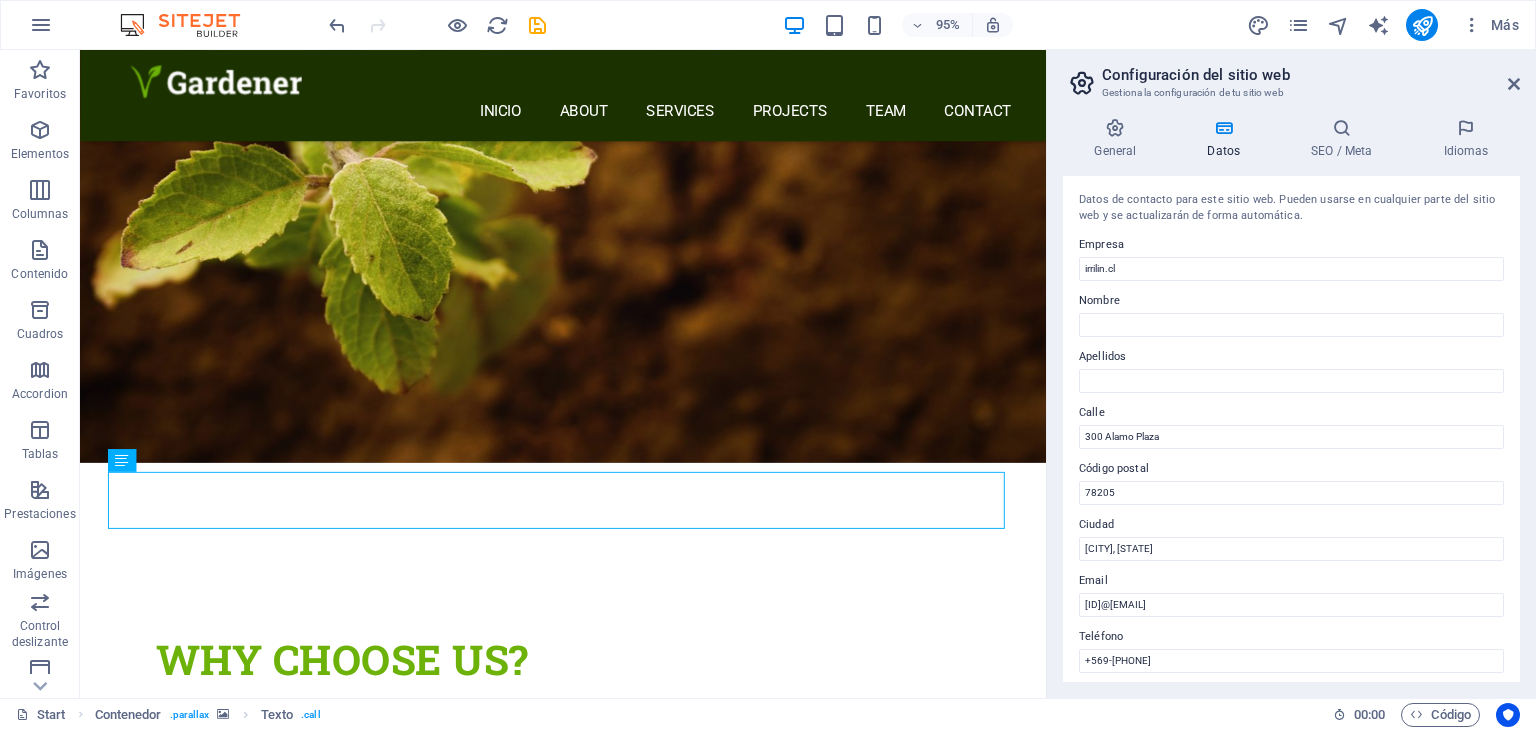 click on "Apellidos" at bounding box center [1291, 357] 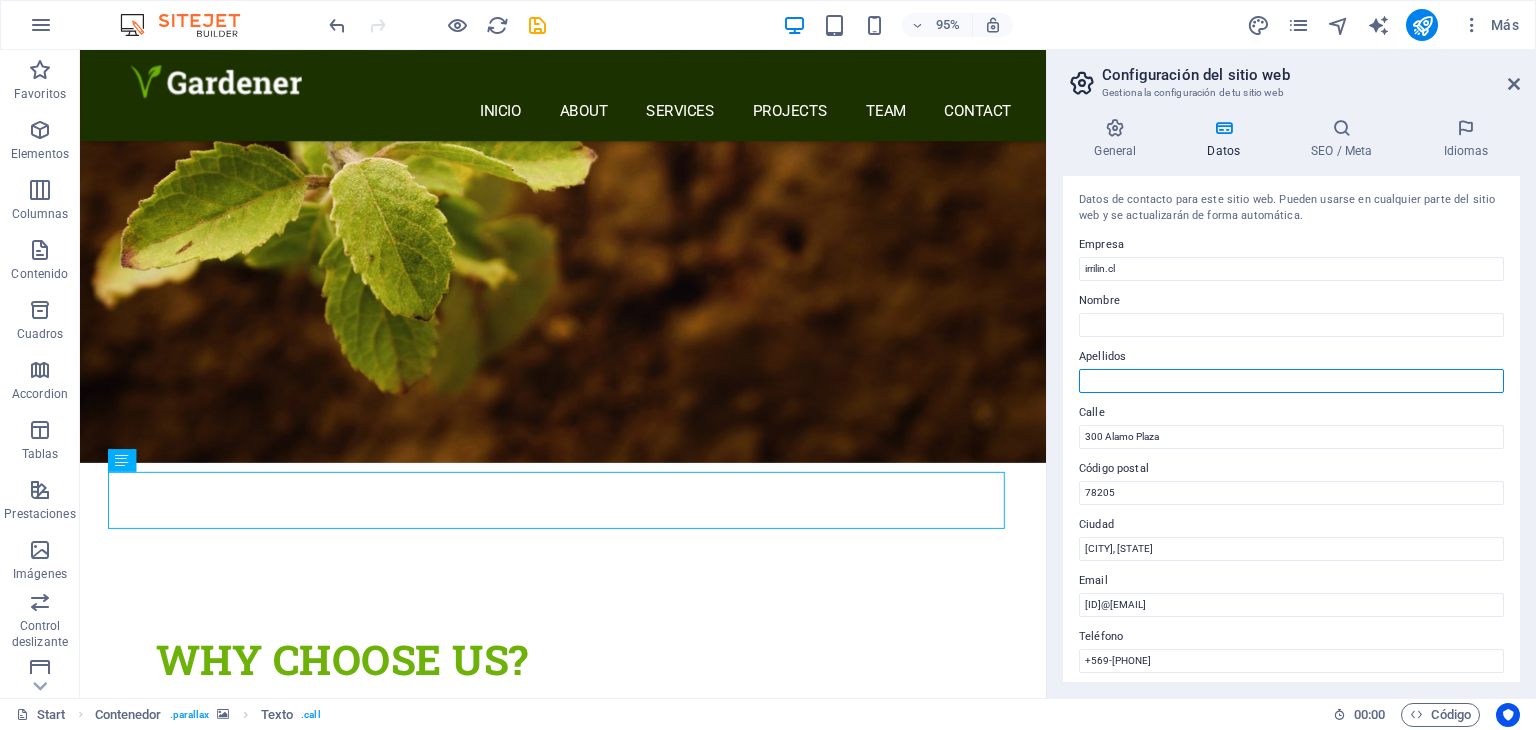click on "Apellidos" at bounding box center (1291, 381) 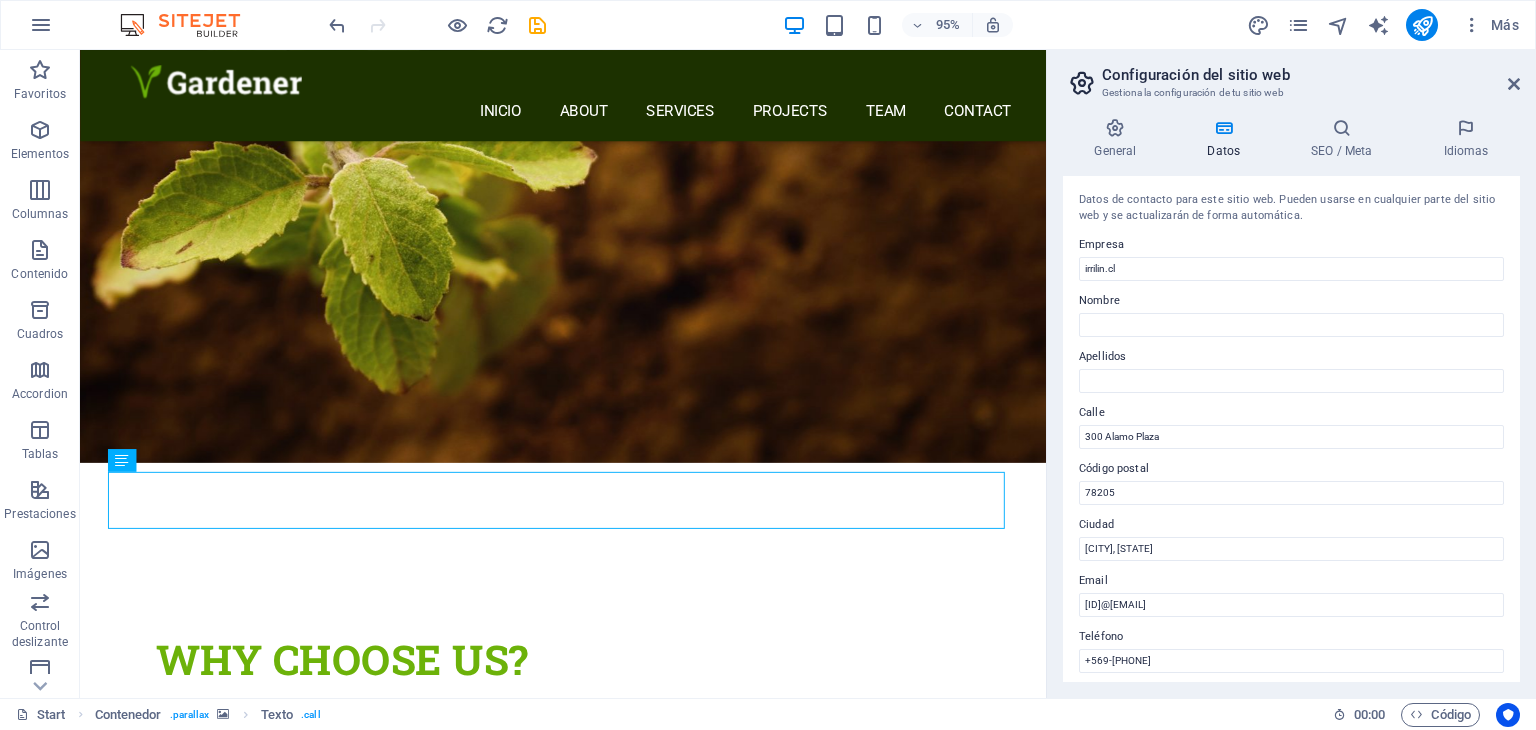 click on "Calle" at bounding box center [1291, 413] 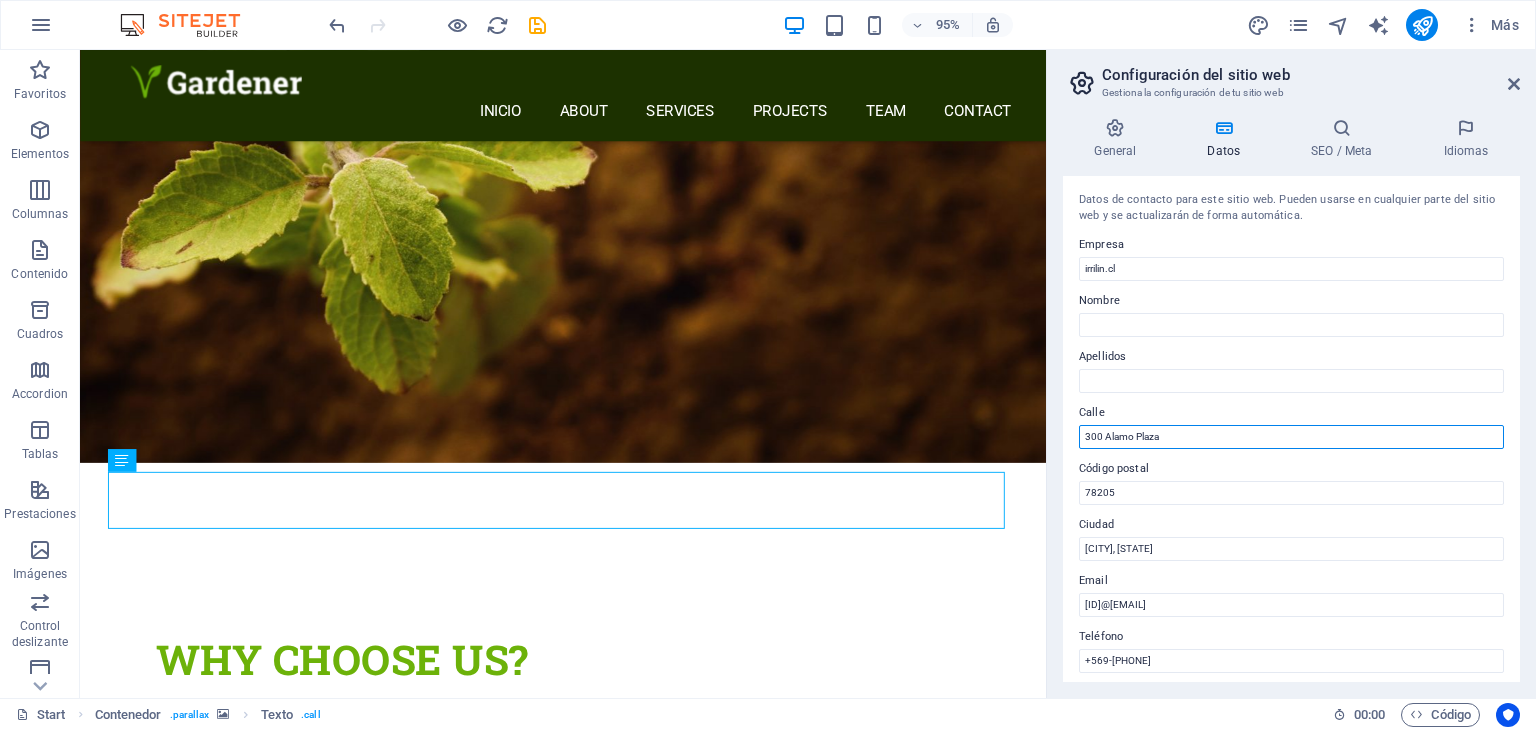 click on "300 Alamo Plaza" at bounding box center [1291, 437] 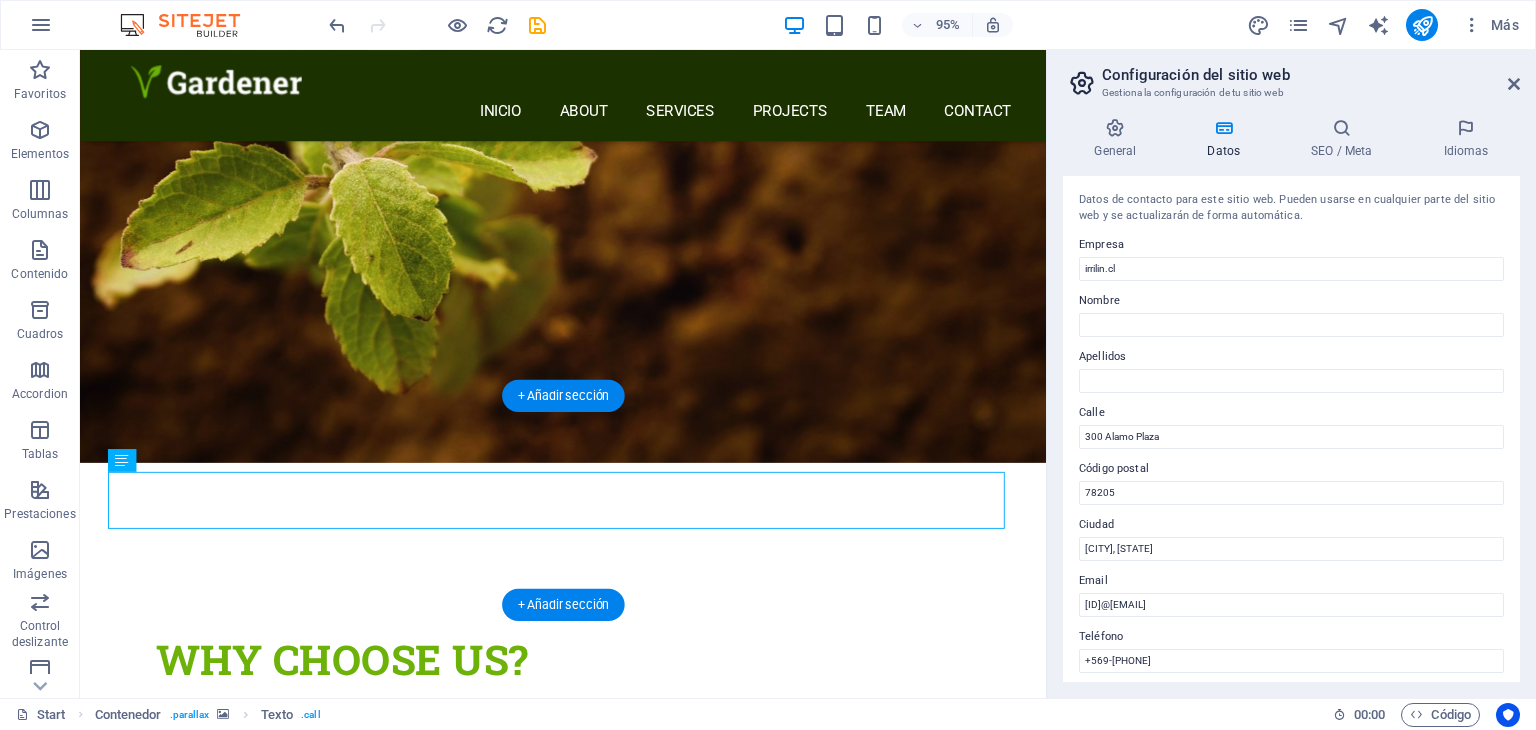 click at bounding box center [588, 3064] 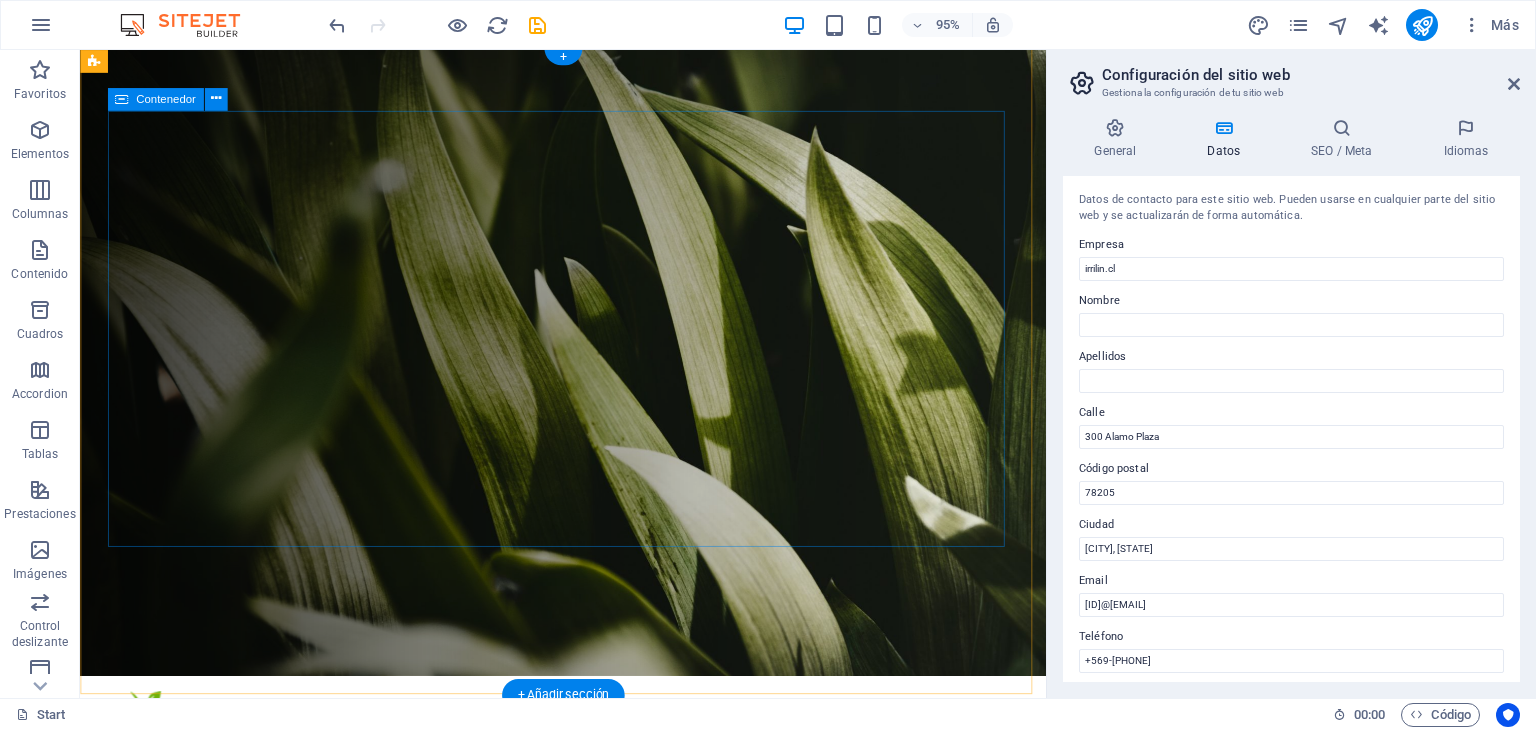scroll, scrollTop: 0, scrollLeft: 0, axis: both 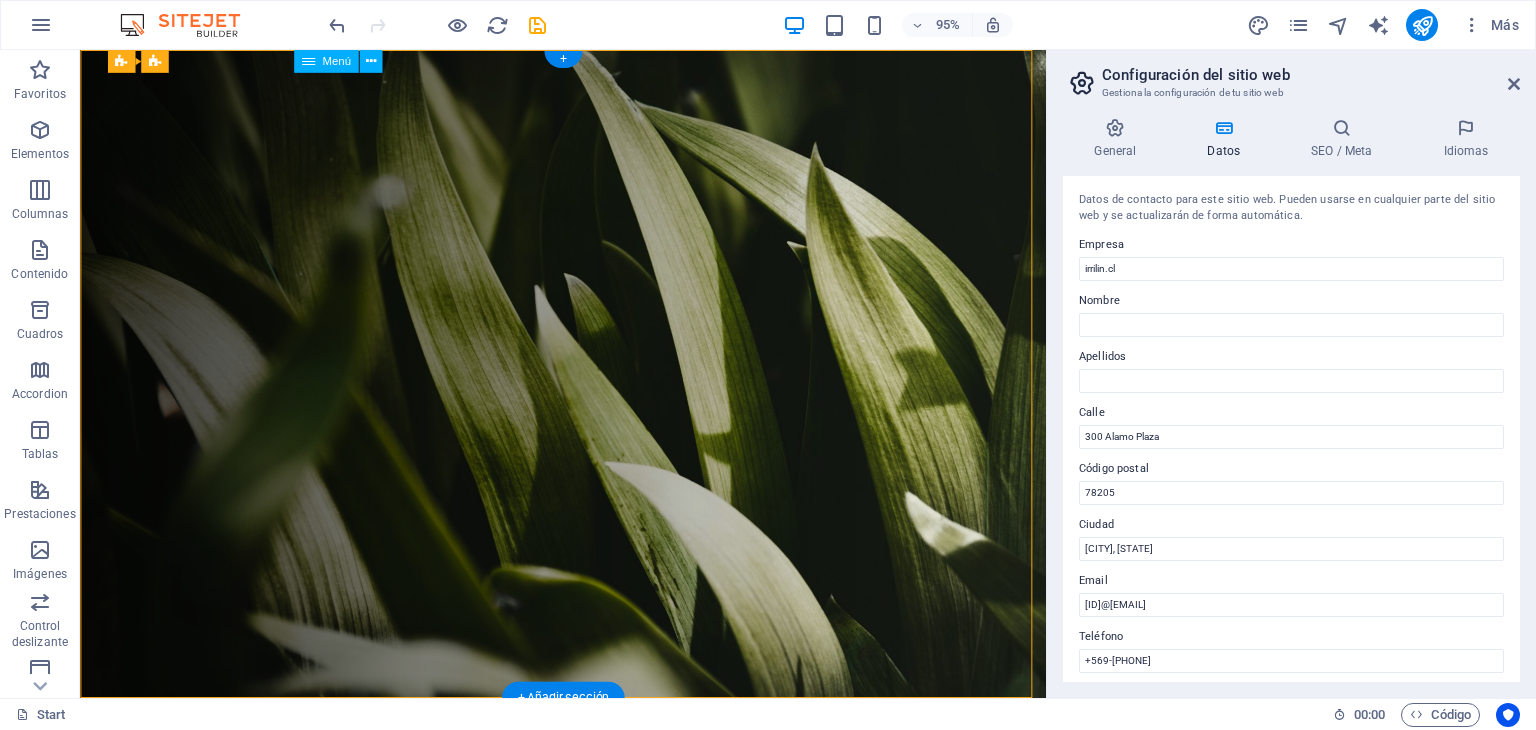 click on "INICIO About Services Projects Team Contact" at bounding box center (597, 797) 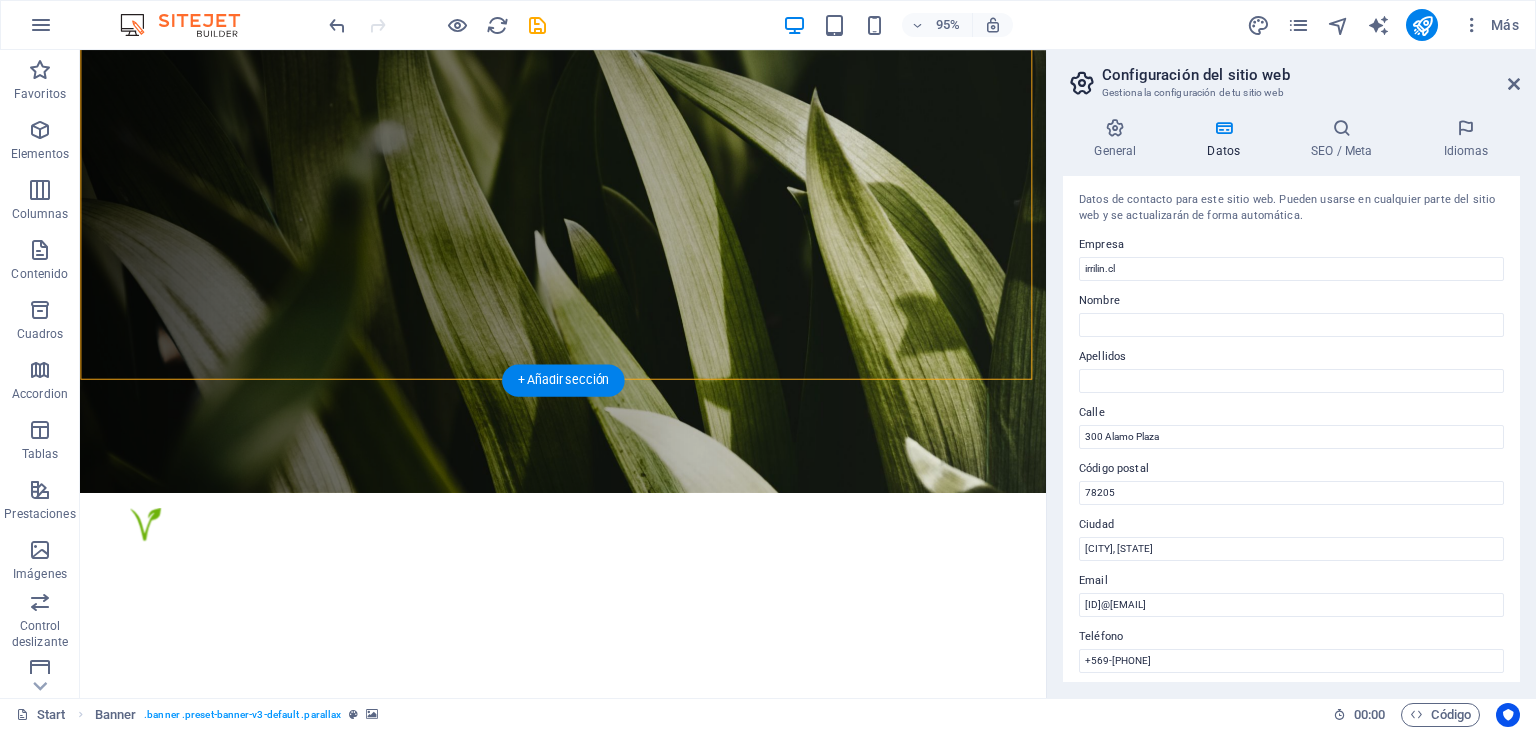 scroll, scrollTop: 200, scrollLeft: 0, axis: vertical 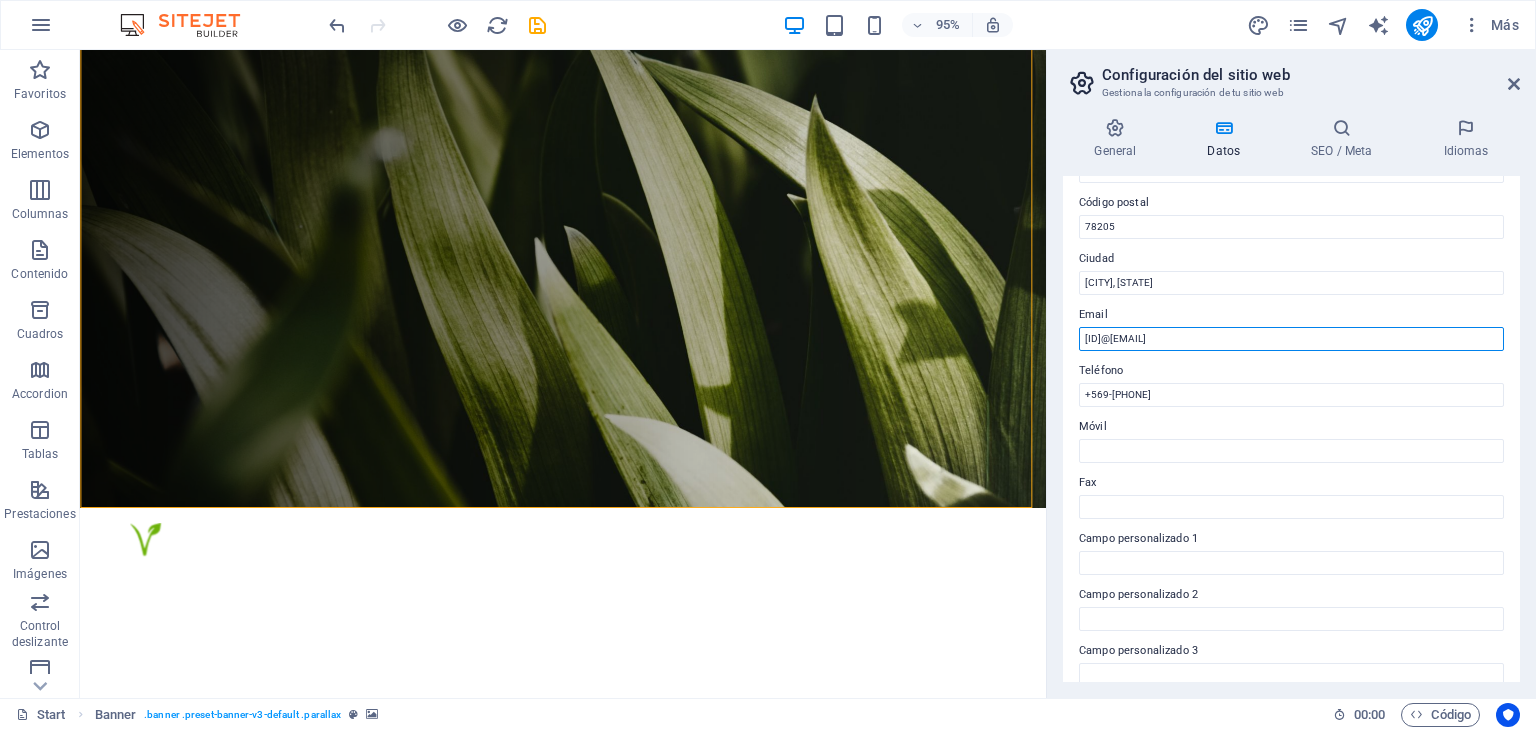 click on "[ID]@[EMAIL]" at bounding box center (1291, 339) 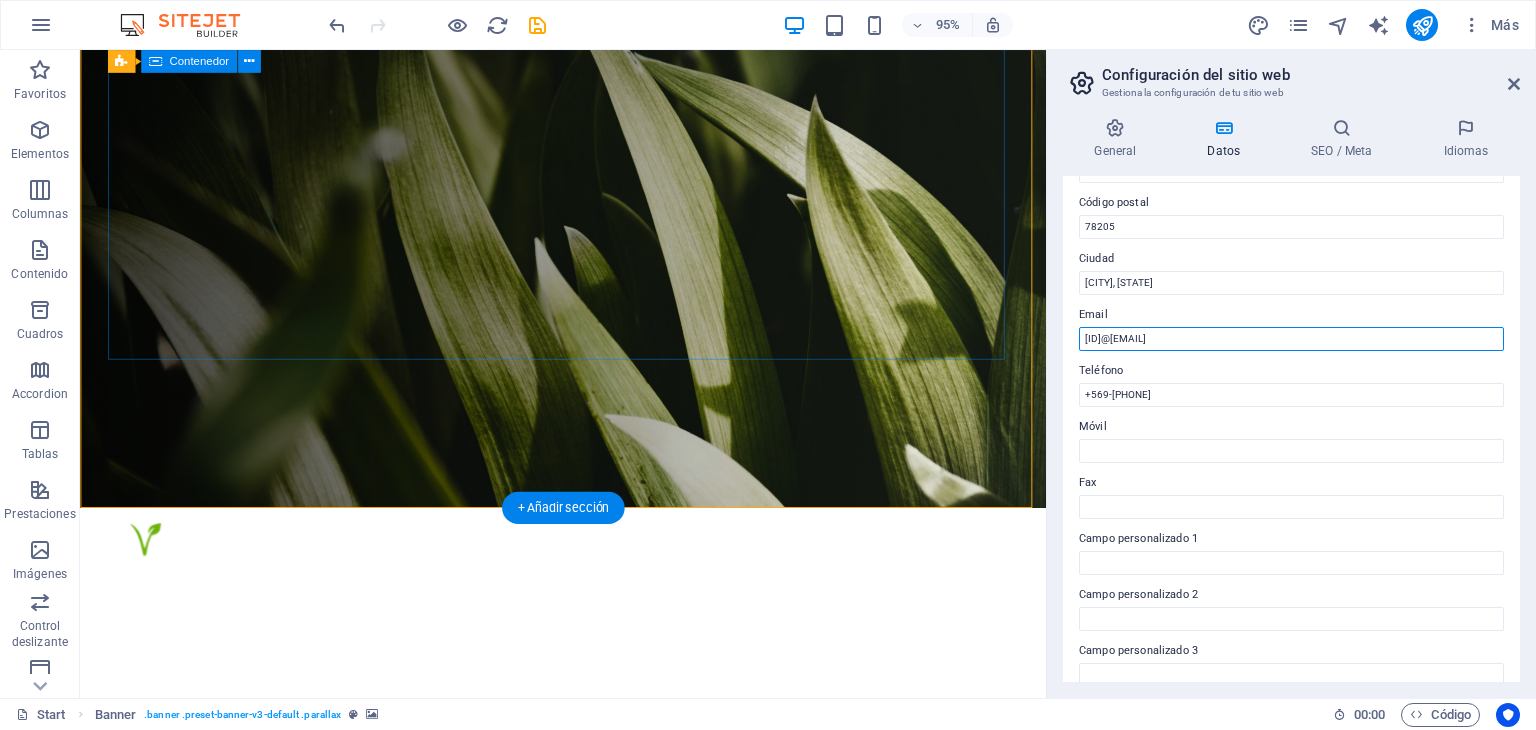 drag, startPoint x: 1485, startPoint y: 383, endPoint x: 996, endPoint y: 361, distance: 489.49463 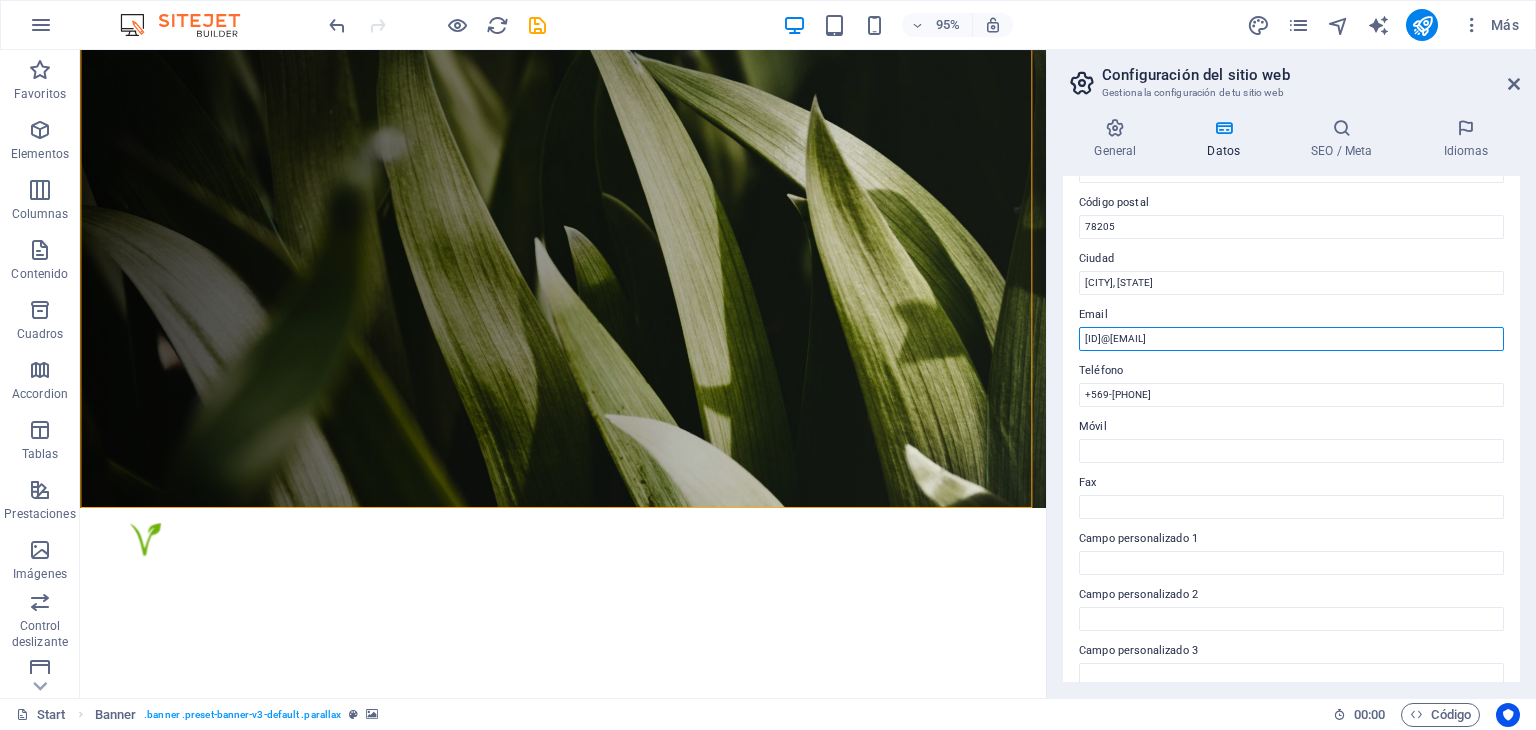 click on "[ID]@[EMAIL]" at bounding box center (1291, 339) 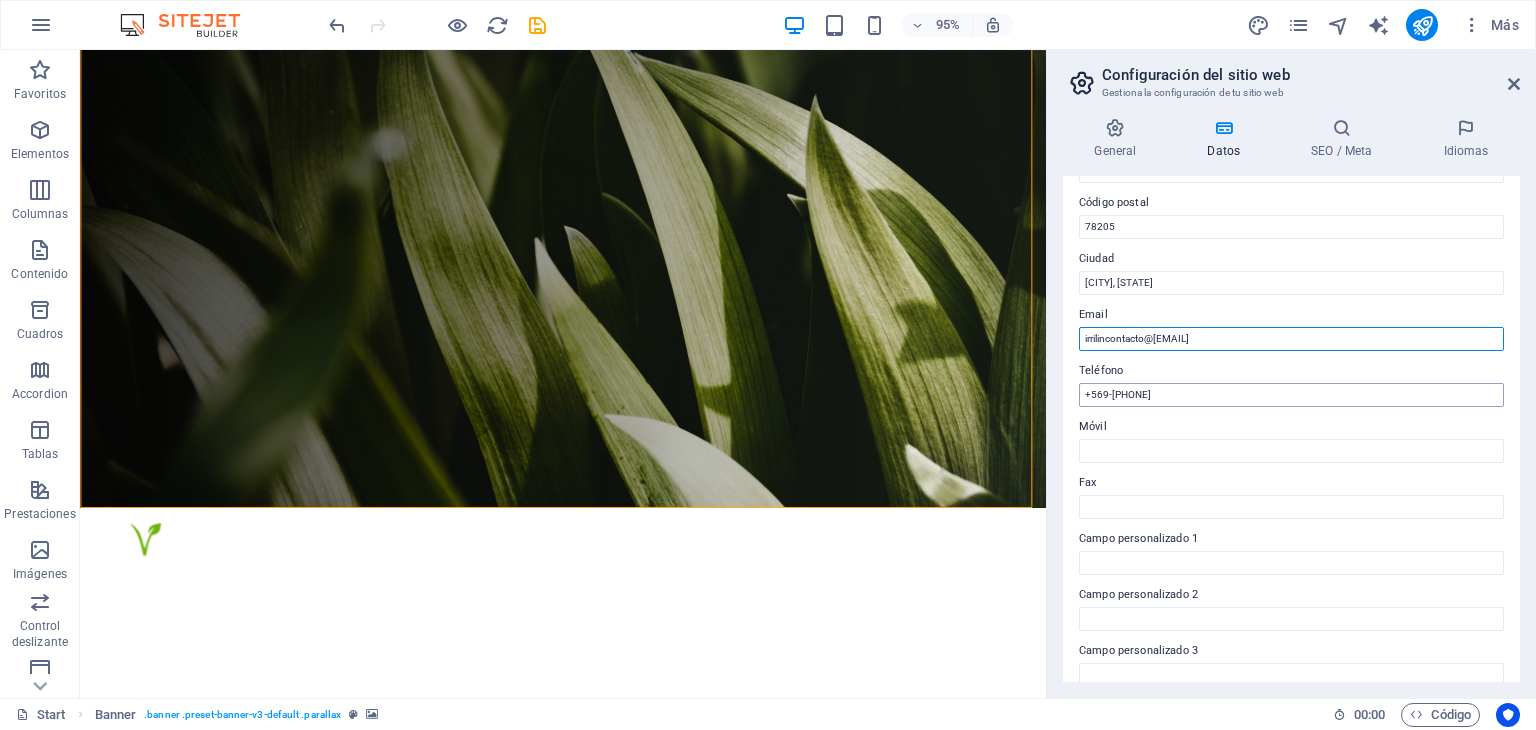 type on "irrilincontacto@[EMAIL]" 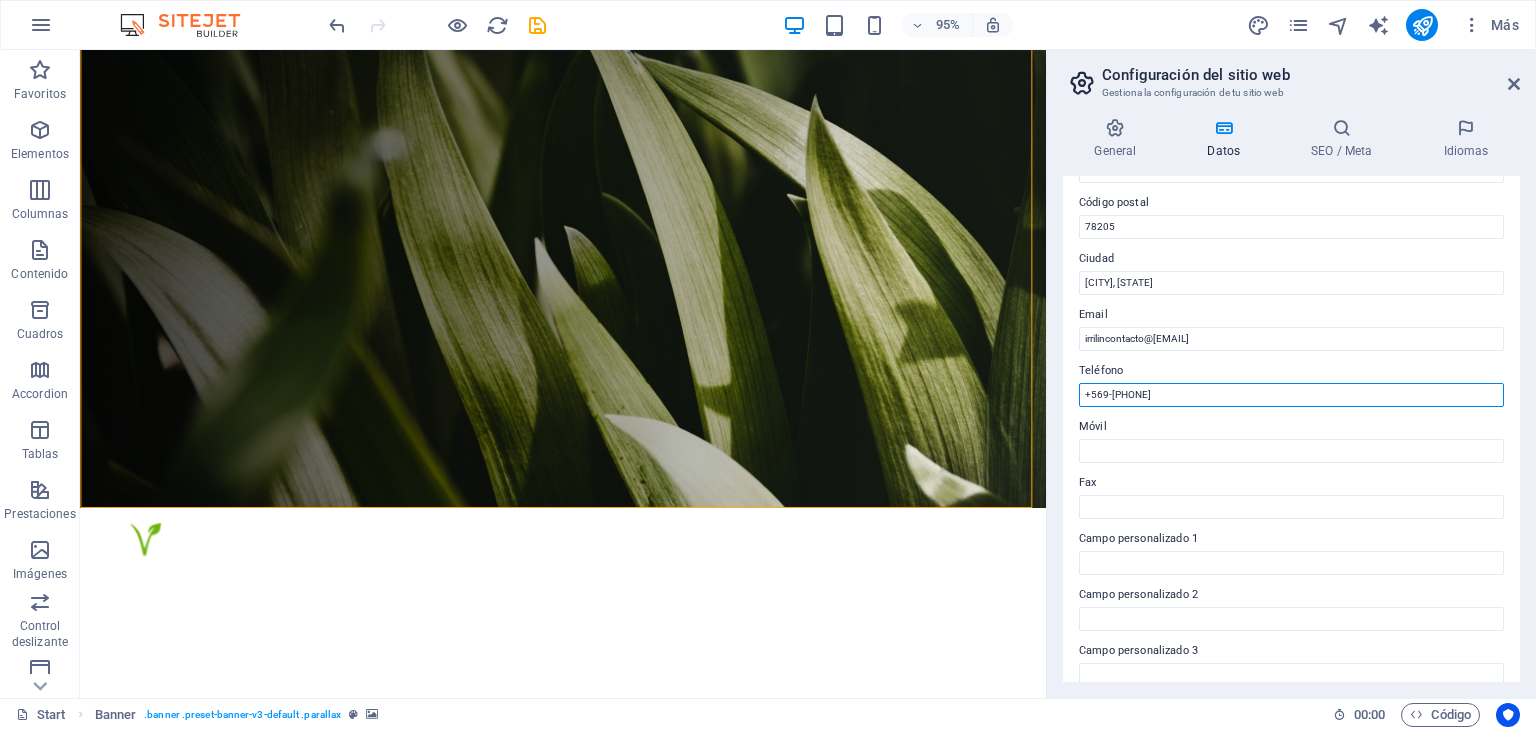 click on "+569-[PHONE]" at bounding box center (1291, 395) 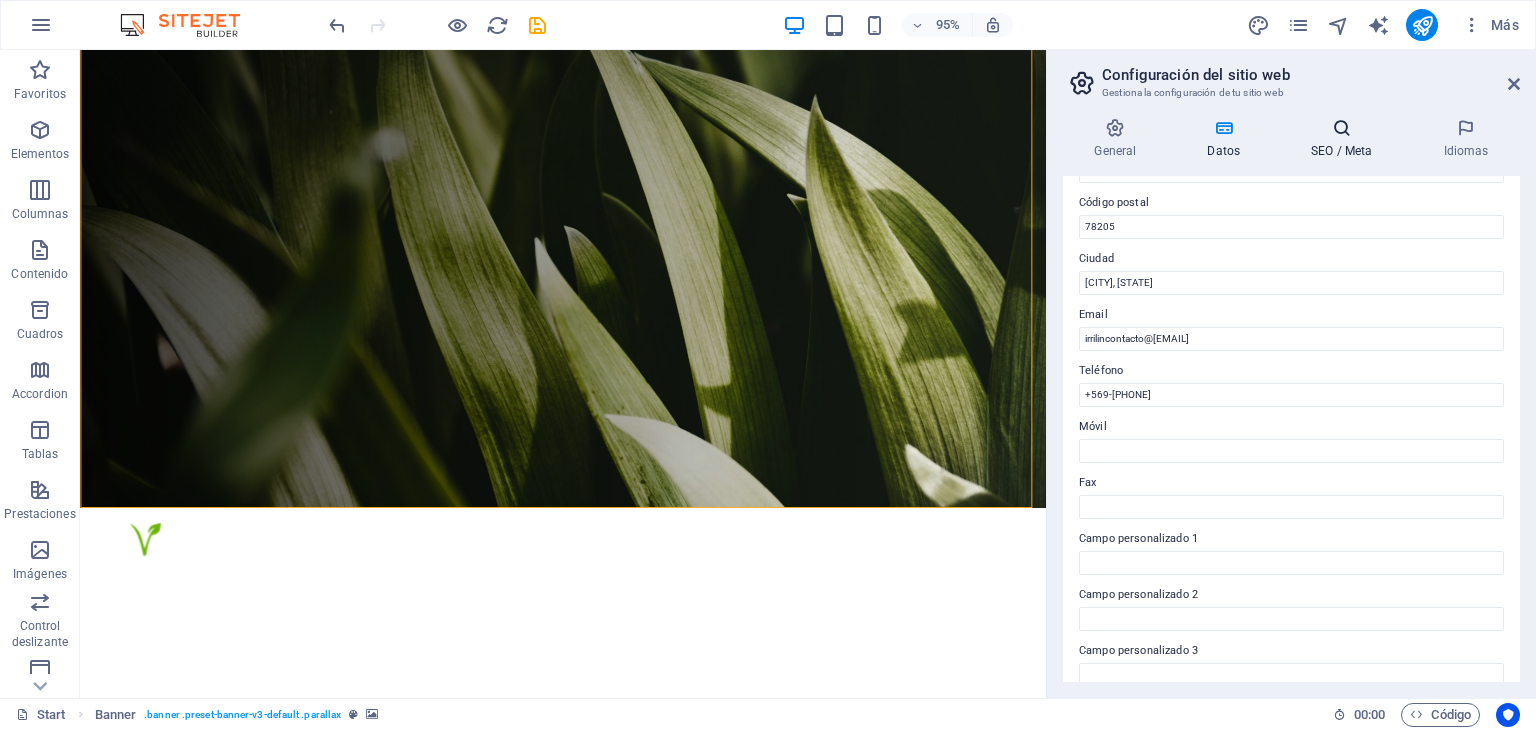 click at bounding box center (1342, 128) 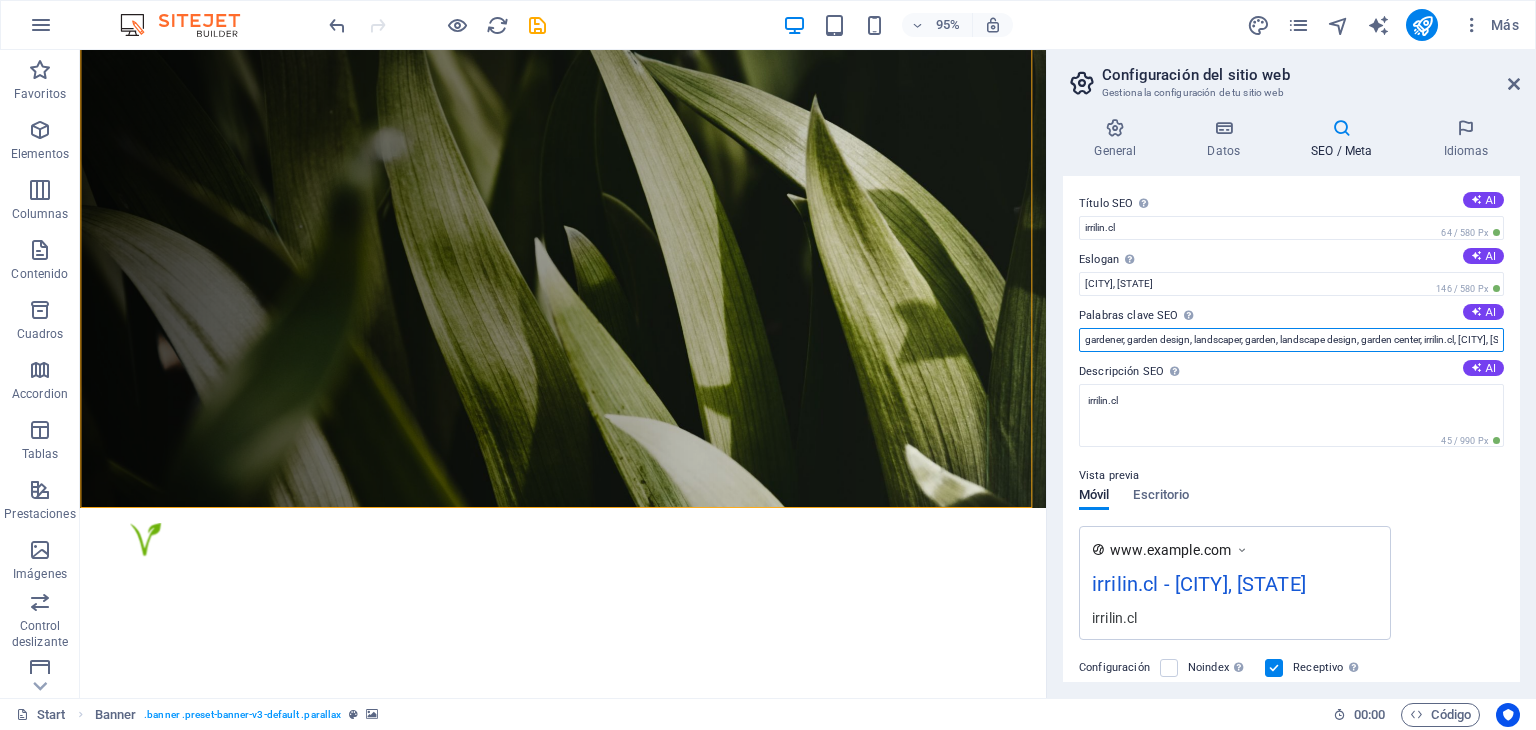 click on "gardener, garden design, landscaper, garden, landscape design, garden center, irrilin.cl, [CITY], [STATE]" at bounding box center [1291, 340] 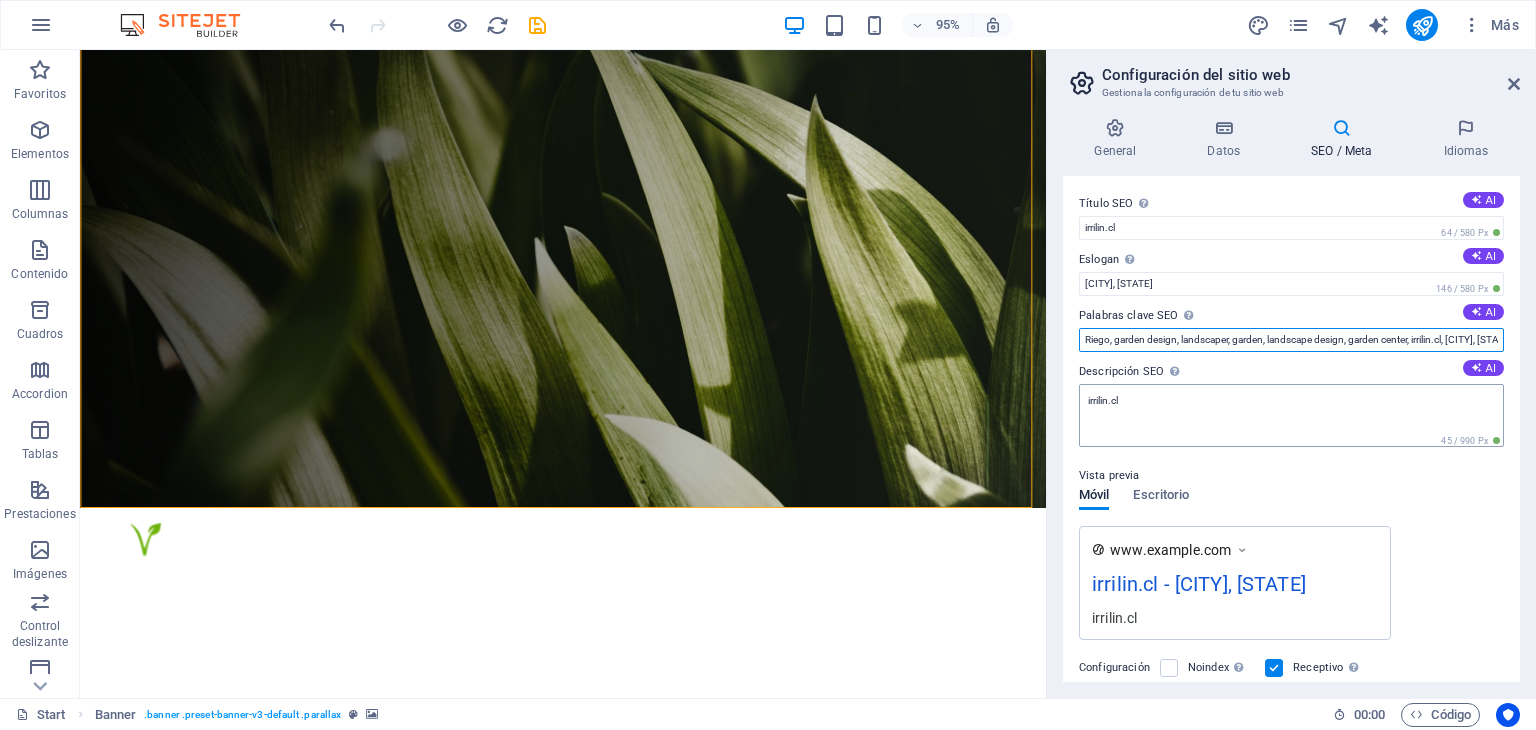 type on "Riego, garden design, landscaper, garden, landscape design, garden center, irrilin.cl, [CITY], [STATE]" 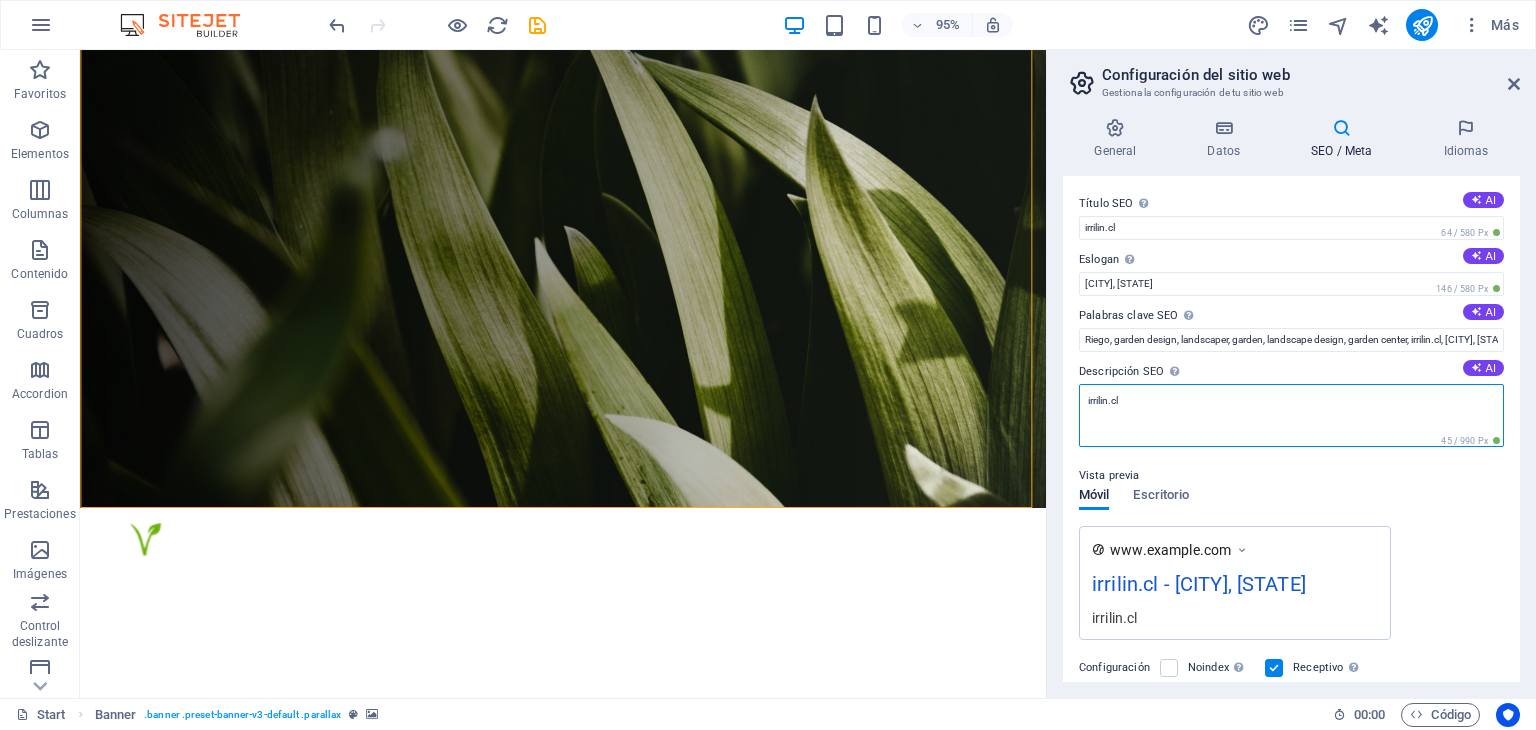 click on "irrilin.cl" at bounding box center [1291, 415] 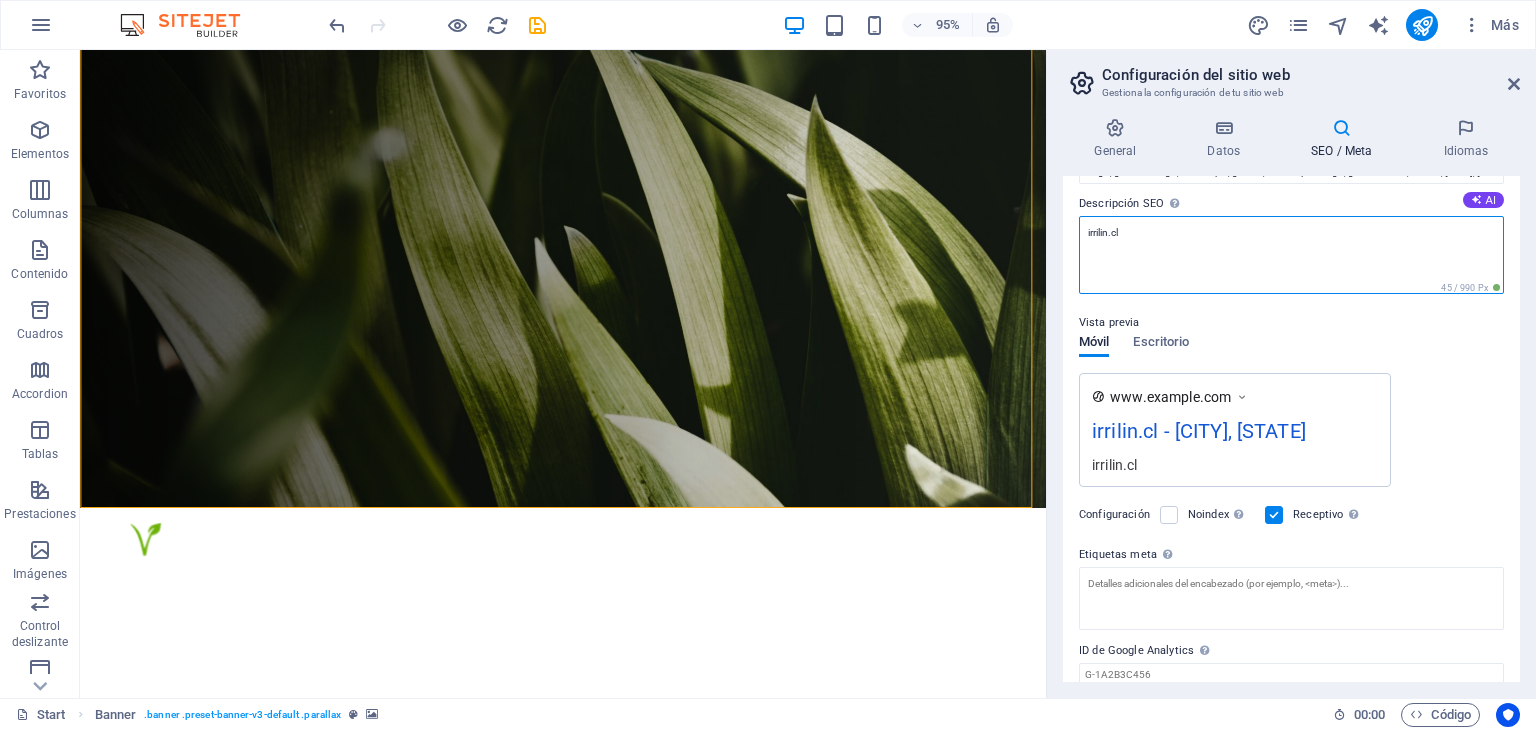 scroll, scrollTop: 200, scrollLeft: 0, axis: vertical 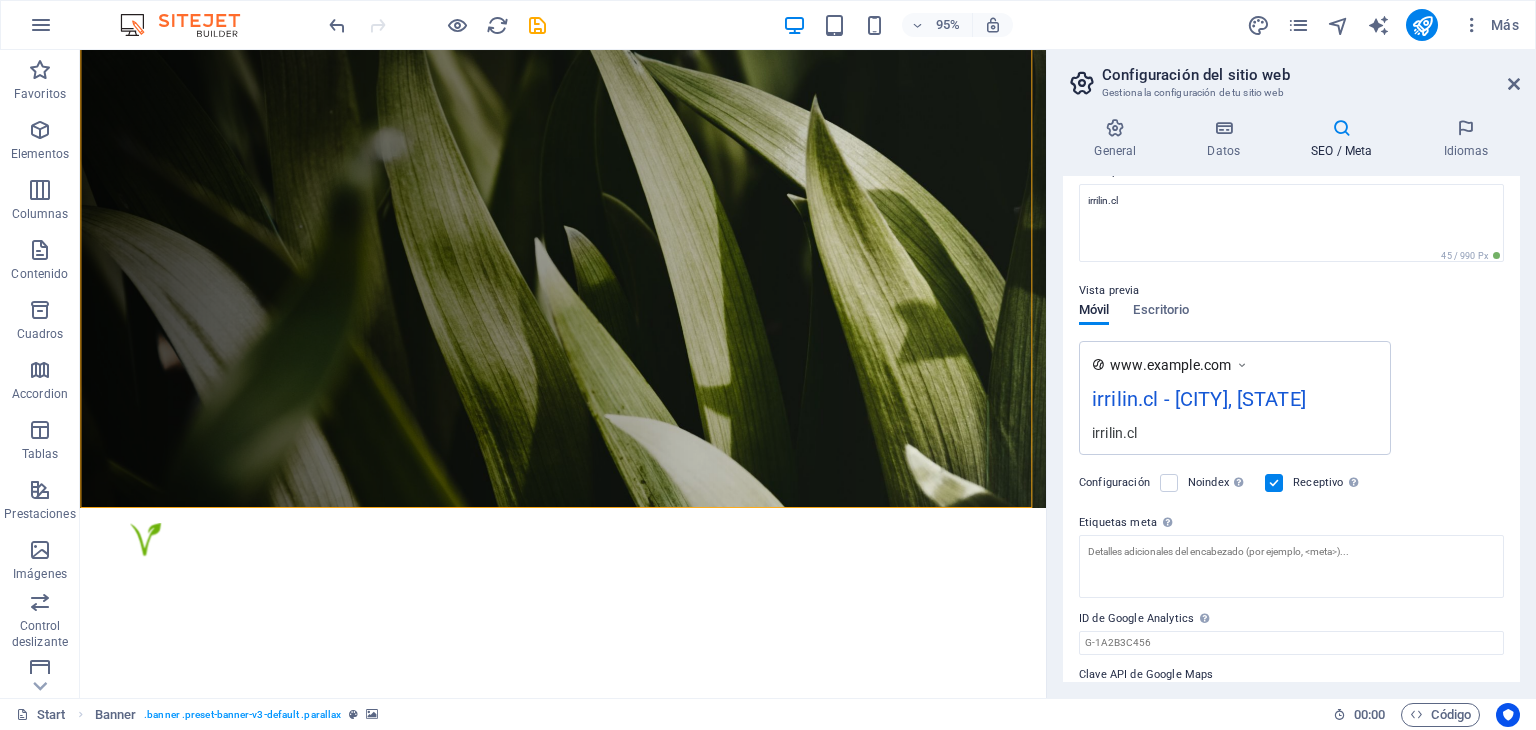 click on "irrilin.cl - [CITY], [STATE]" at bounding box center [1235, 403] 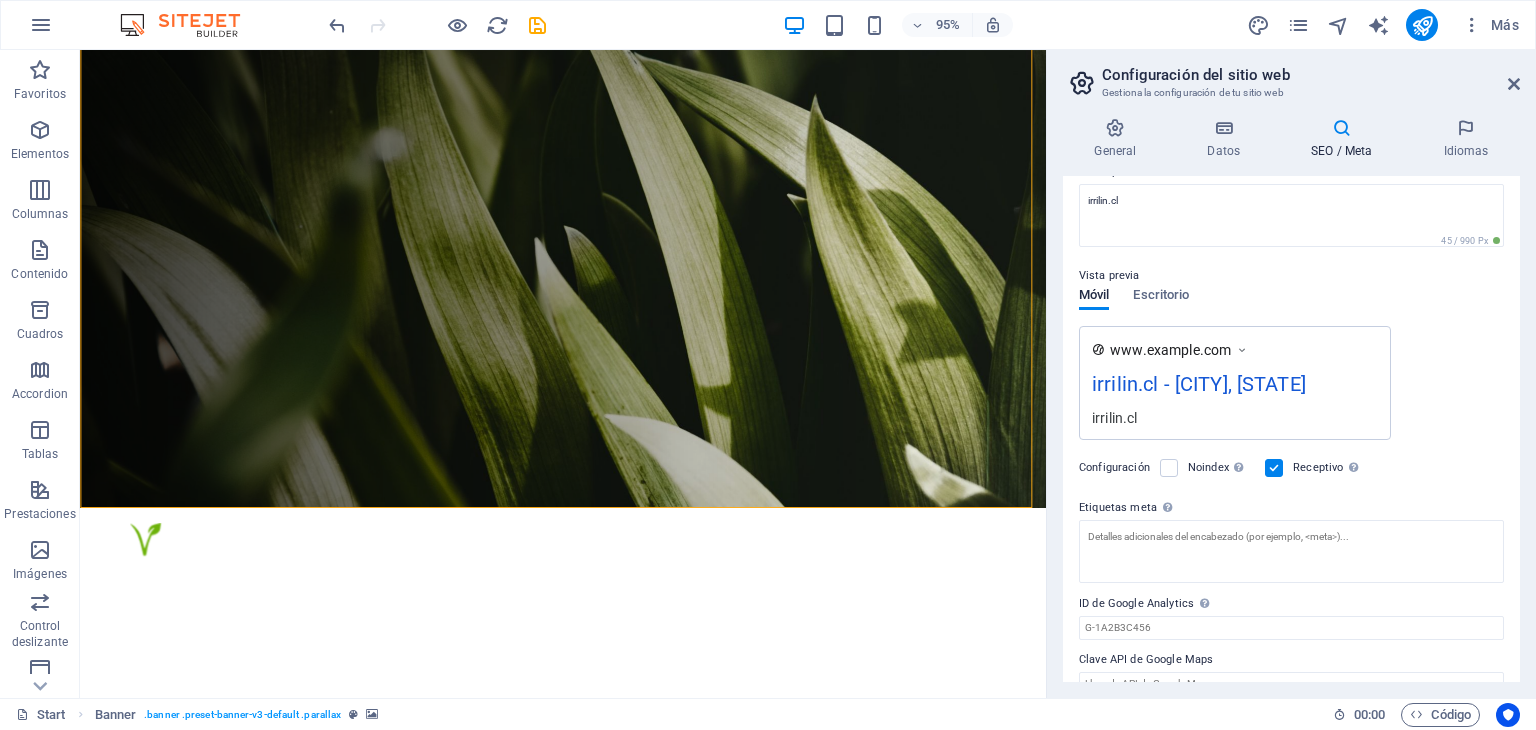 click on "irrilin.cl - [CITY], [STATE]" at bounding box center (1235, 388) 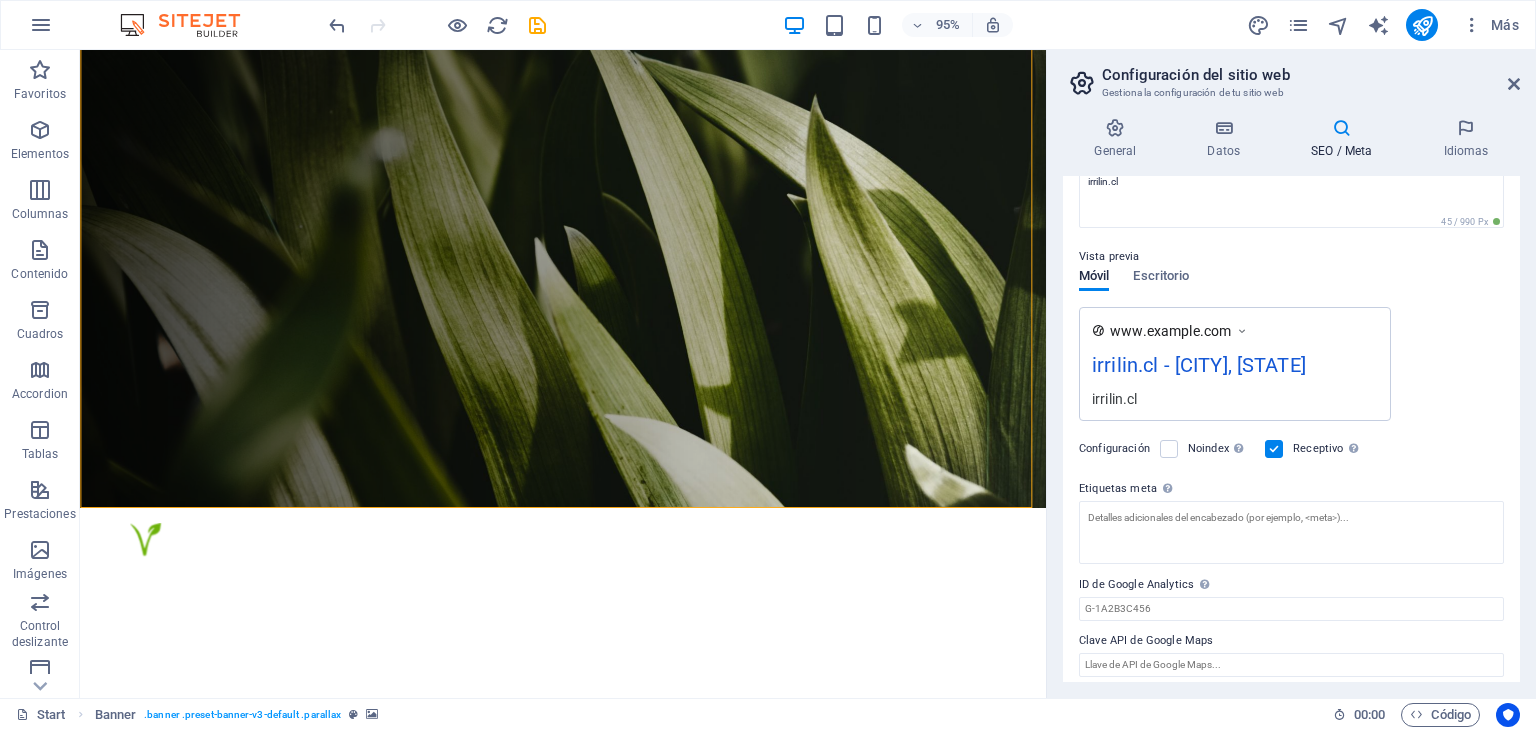 scroll, scrollTop: 228, scrollLeft: 0, axis: vertical 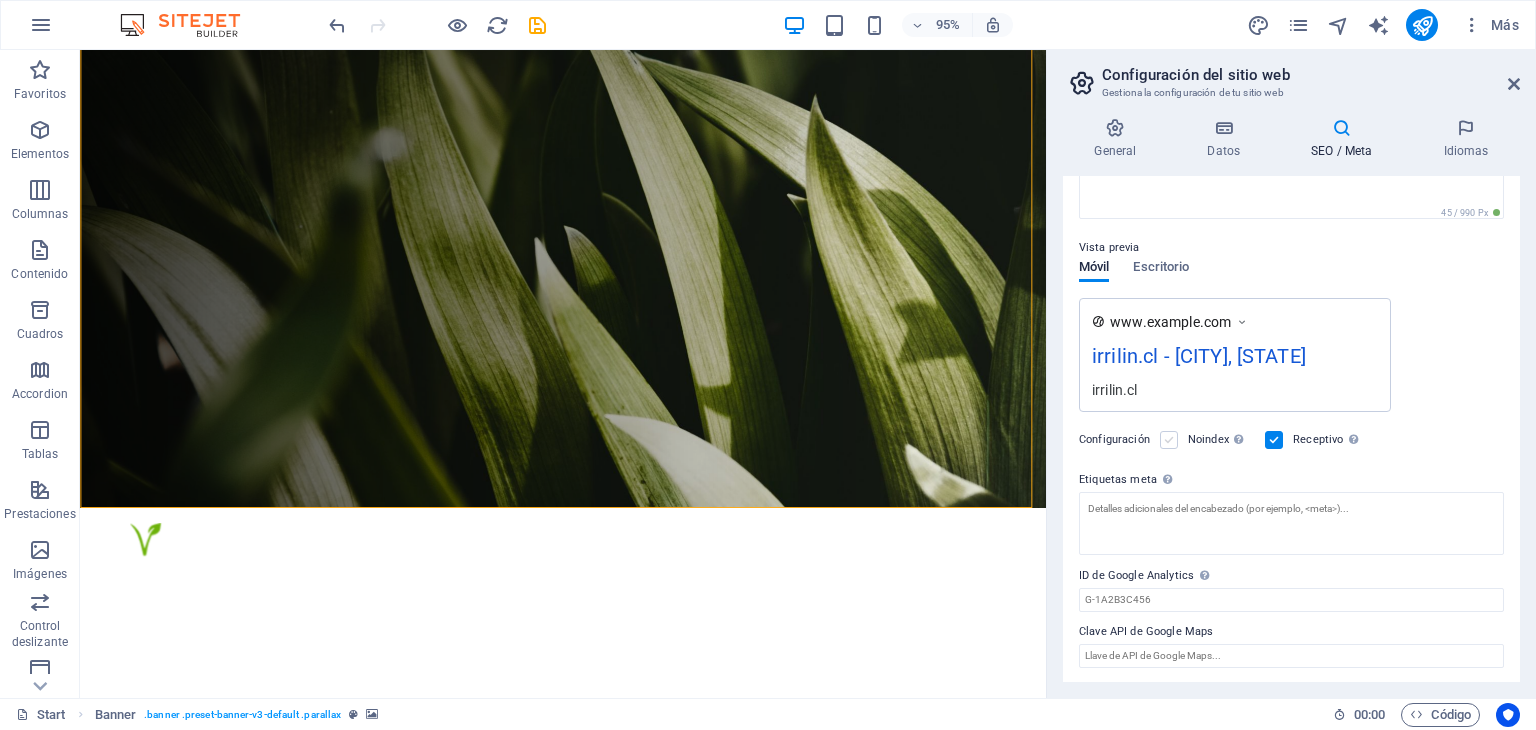 click at bounding box center [1169, 440] 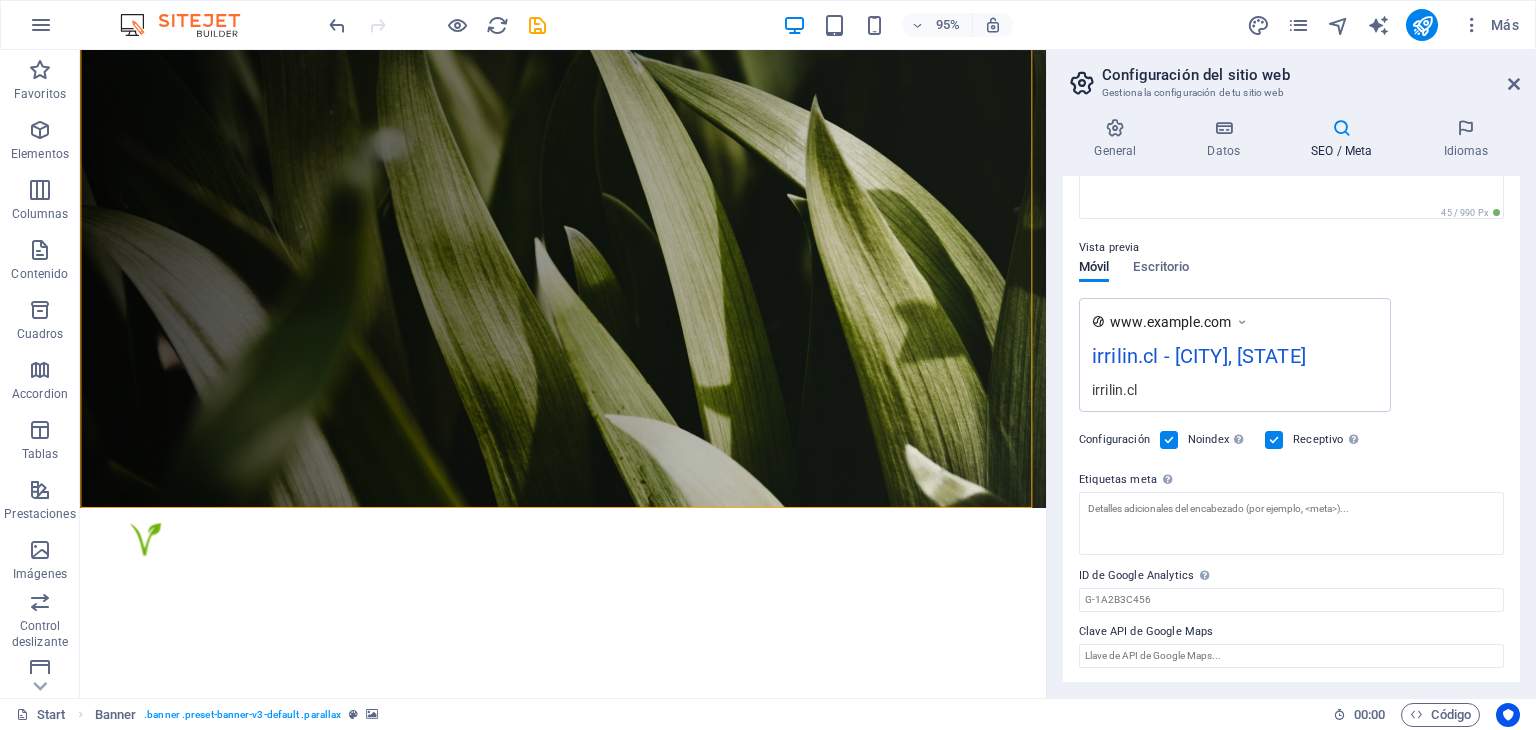 click on "Receptivo Determina si el sitio web debería responder en función de la resolución de pantalla." at bounding box center (1314, 440) 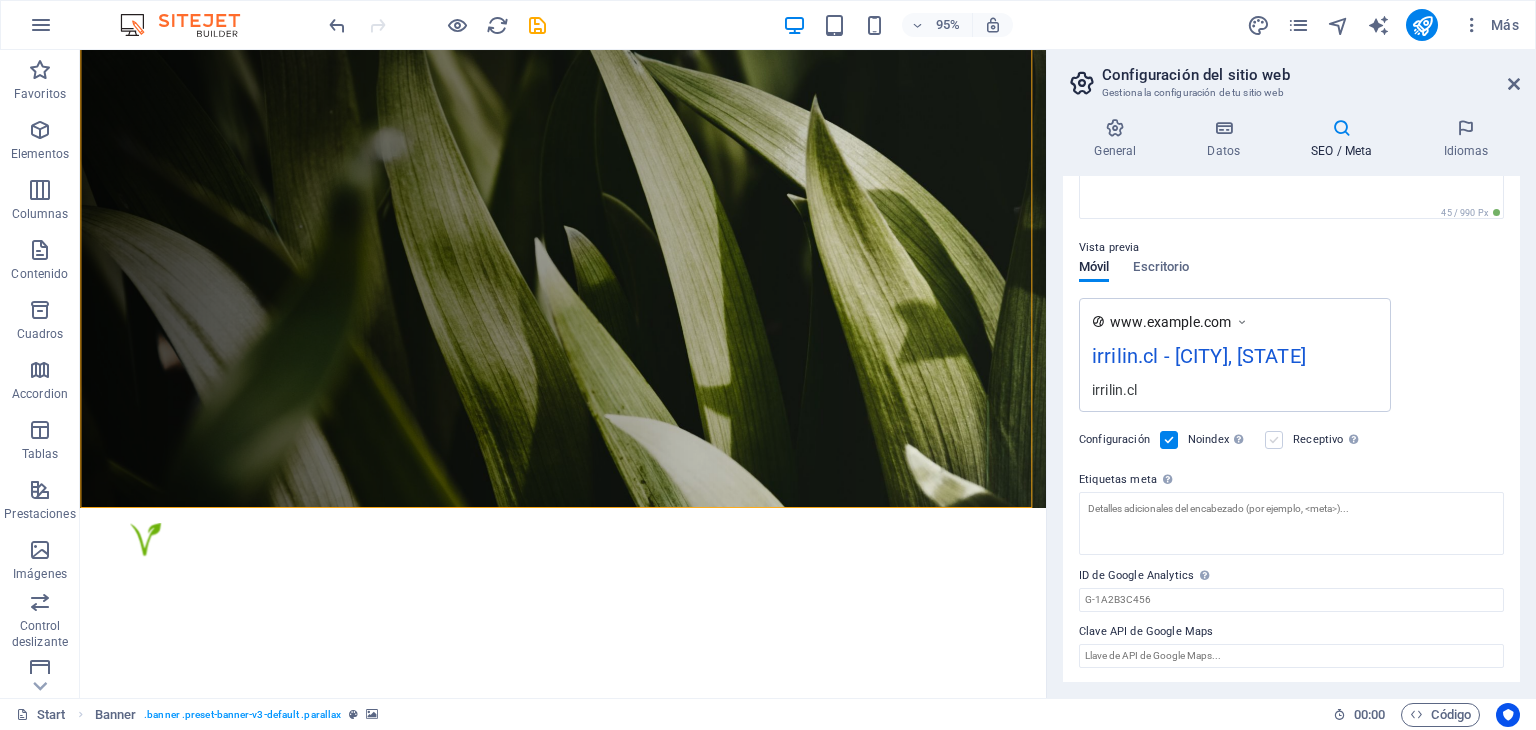 click at bounding box center (1274, 440) 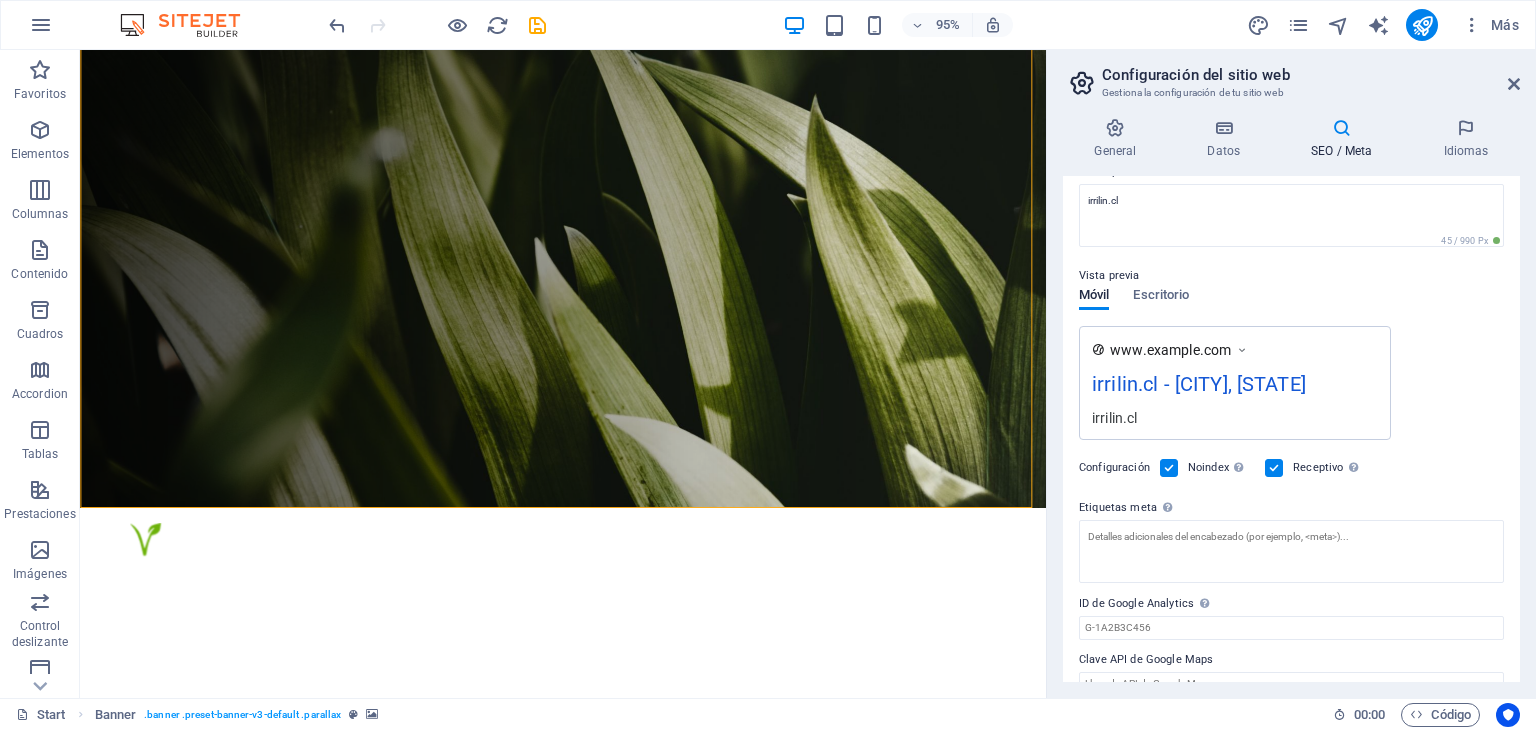 scroll, scrollTop: 228, scrollLeft: 0, axis: vertical 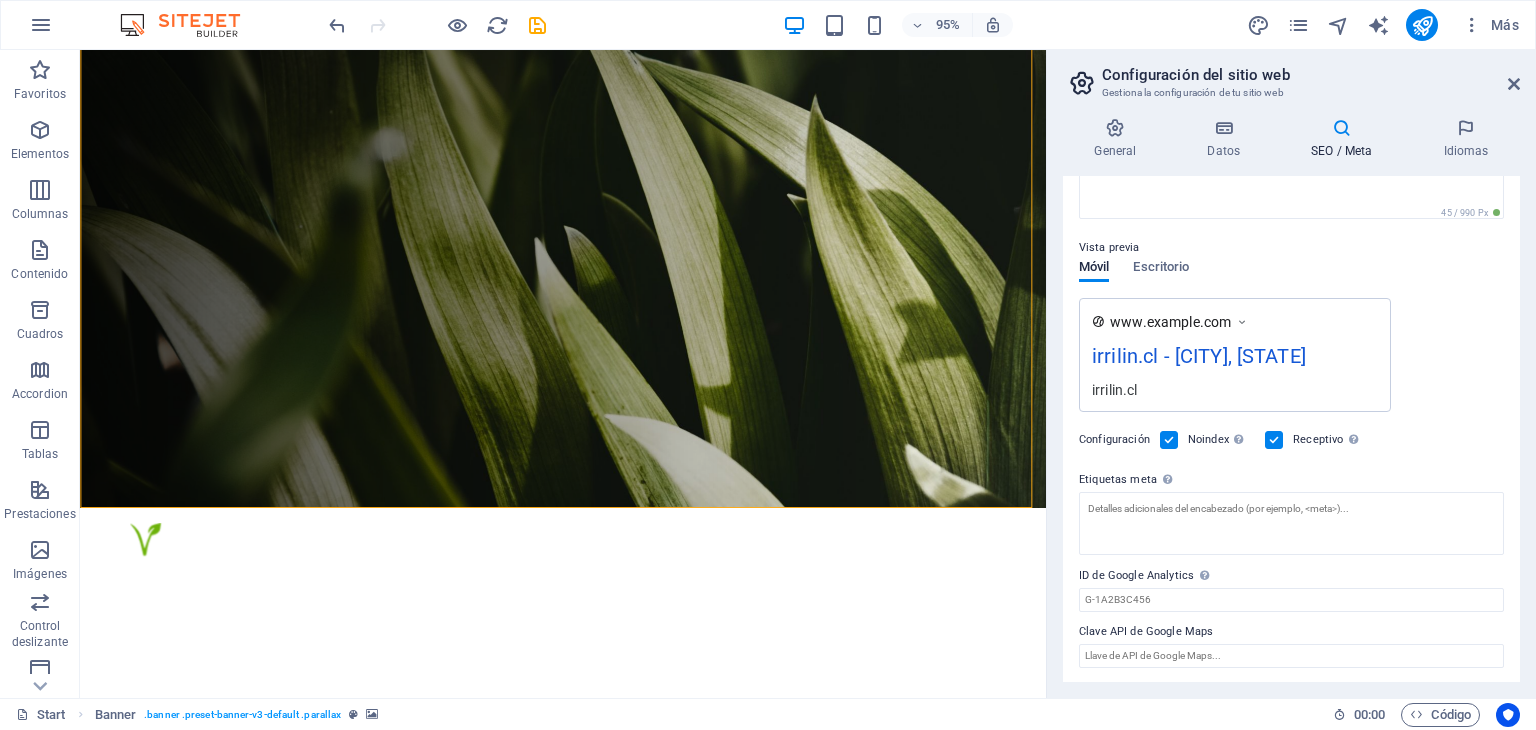 click on "Configuración del sitio web Gestiona la configuración de tu sitio web  General  Datos  SEO / Meta  Idiomas Nombre del sitio web irrilin.cl Logo Arrastra archivos aquí, haz clic para escoger archivos o  selecciona archivos de Archivos o de nuestra galería gratuita de fotos y vídeos Selecciona archivos del administrador de archivos, de la galería de fotos o carga archivo(s) Cargar Favicon Define aquí el favicon de tu sitio web. Un favicon es un pequeño icono que se muestra en la pestaña del navegador al lado del título de tu sitio web. Este ayuda a los visitantes a identificar tu sitio web. Arrastra archivos aquí, haz clic para escoger archivos o  selecciona archivos de Archivos o de nuestra galería gratuita de fotos y vídeos Selecciona archivos del administrador de archivos, de la galería de fotos o carga archivo(s) Cargar Vista previa de imagen (Open Graph) Esta imagen se mostrará cuando el sitio web se comparta en redes sociales Arrastra archivos aquí, haz clic para escoger archivos o  Cargar" at bounding box center [1291, 374] 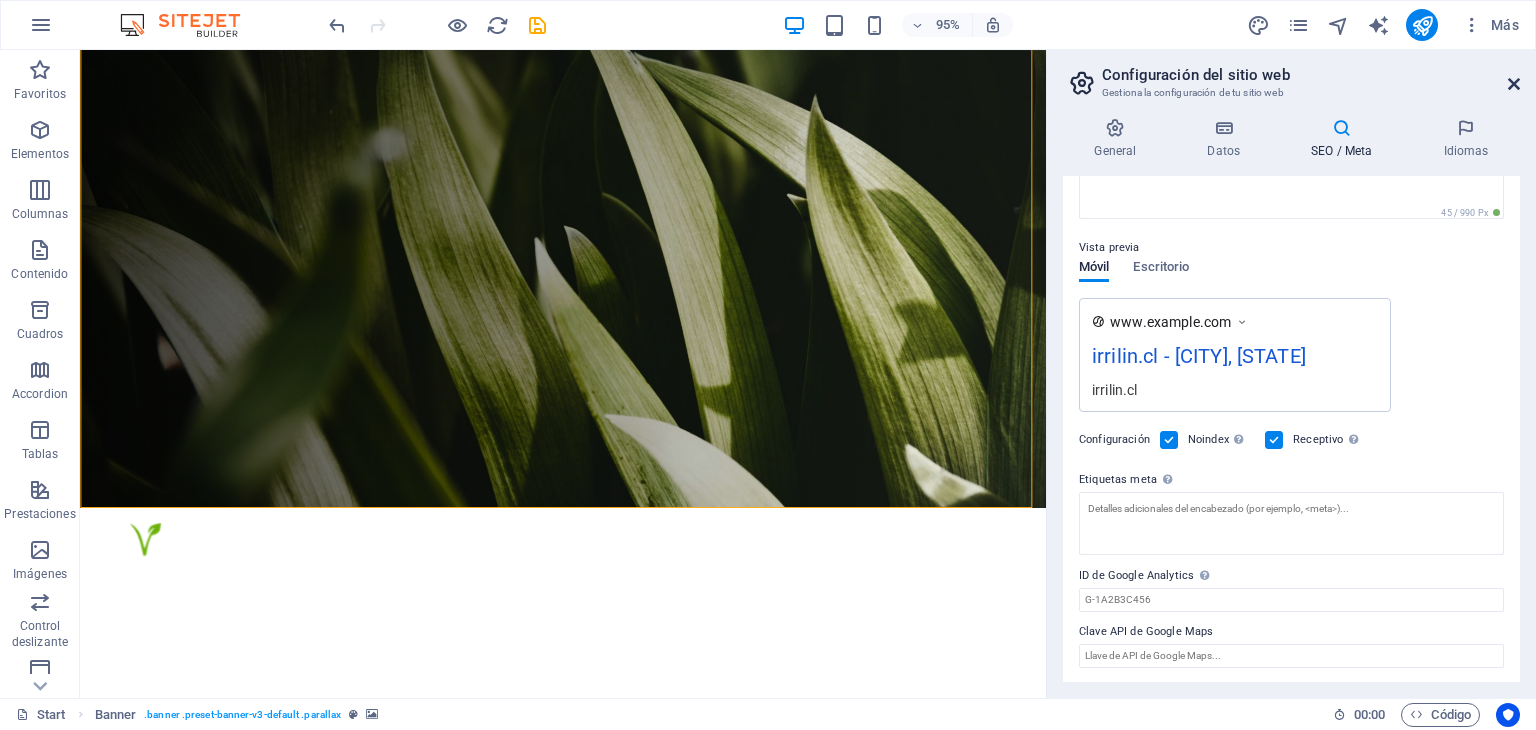 click at bounding box center [1514, 84] 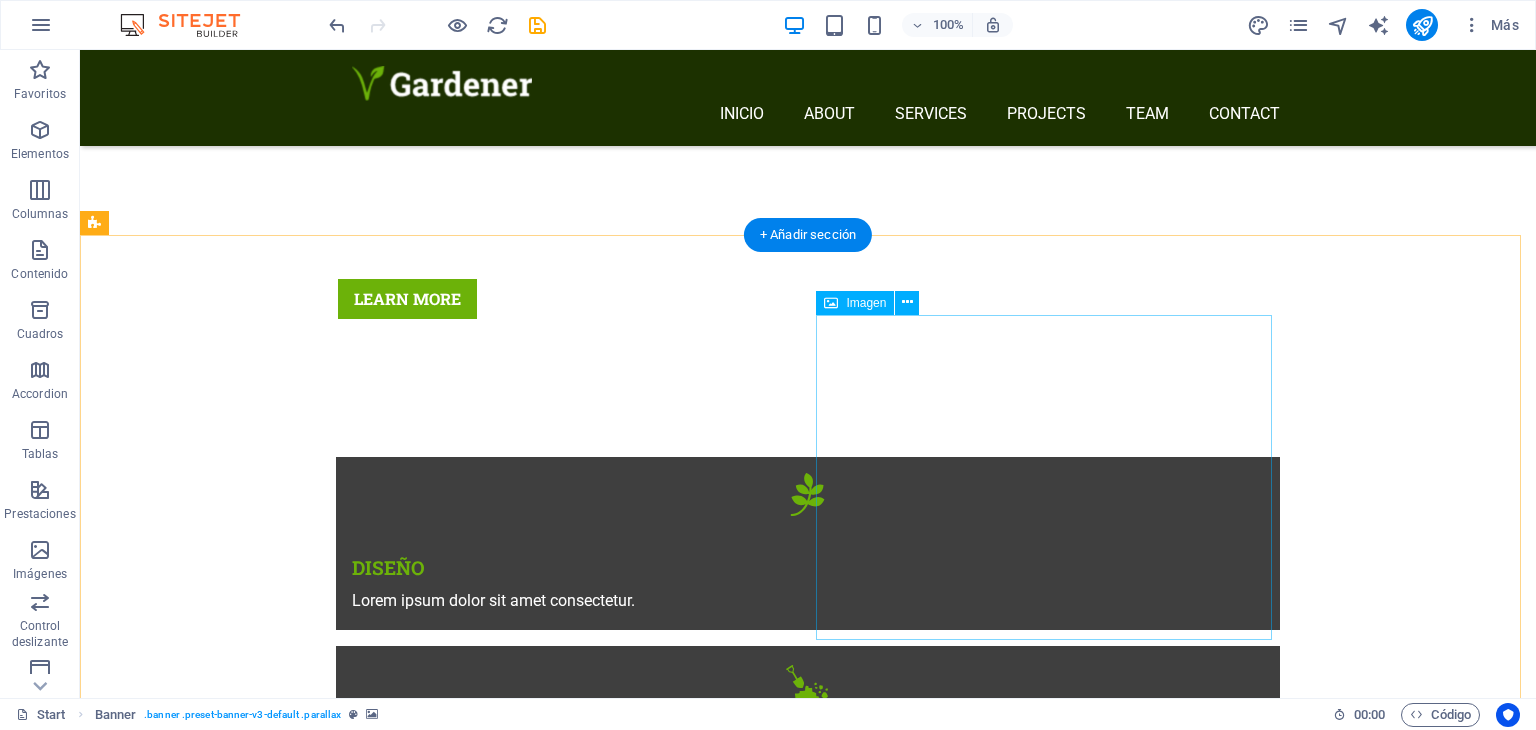 scroll, scrollTop: 466, scrollLeft: 0, axis: vertical 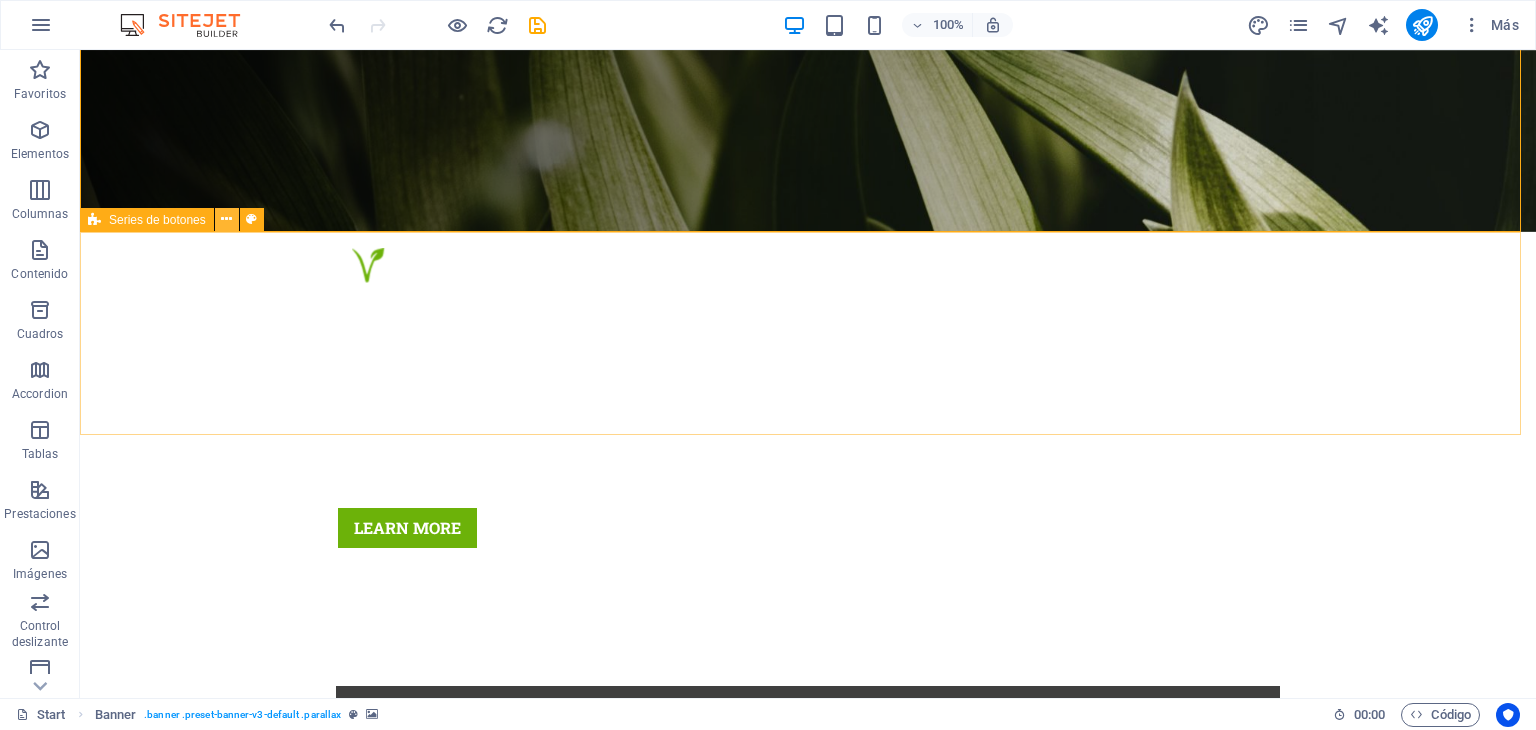 click at bounding box center (226, 219) 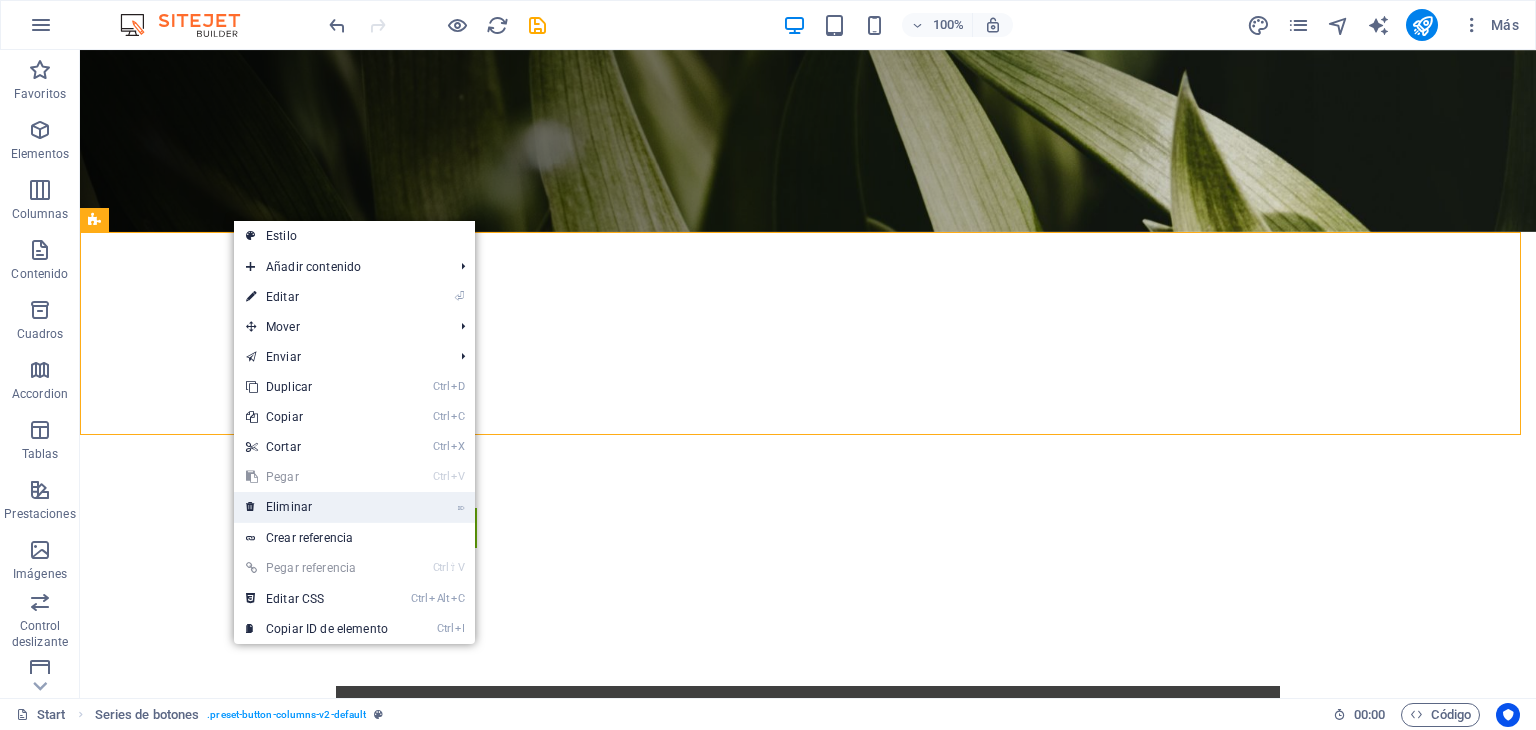 click on "⌦  Eliminar" at bounding box center (317, 507) 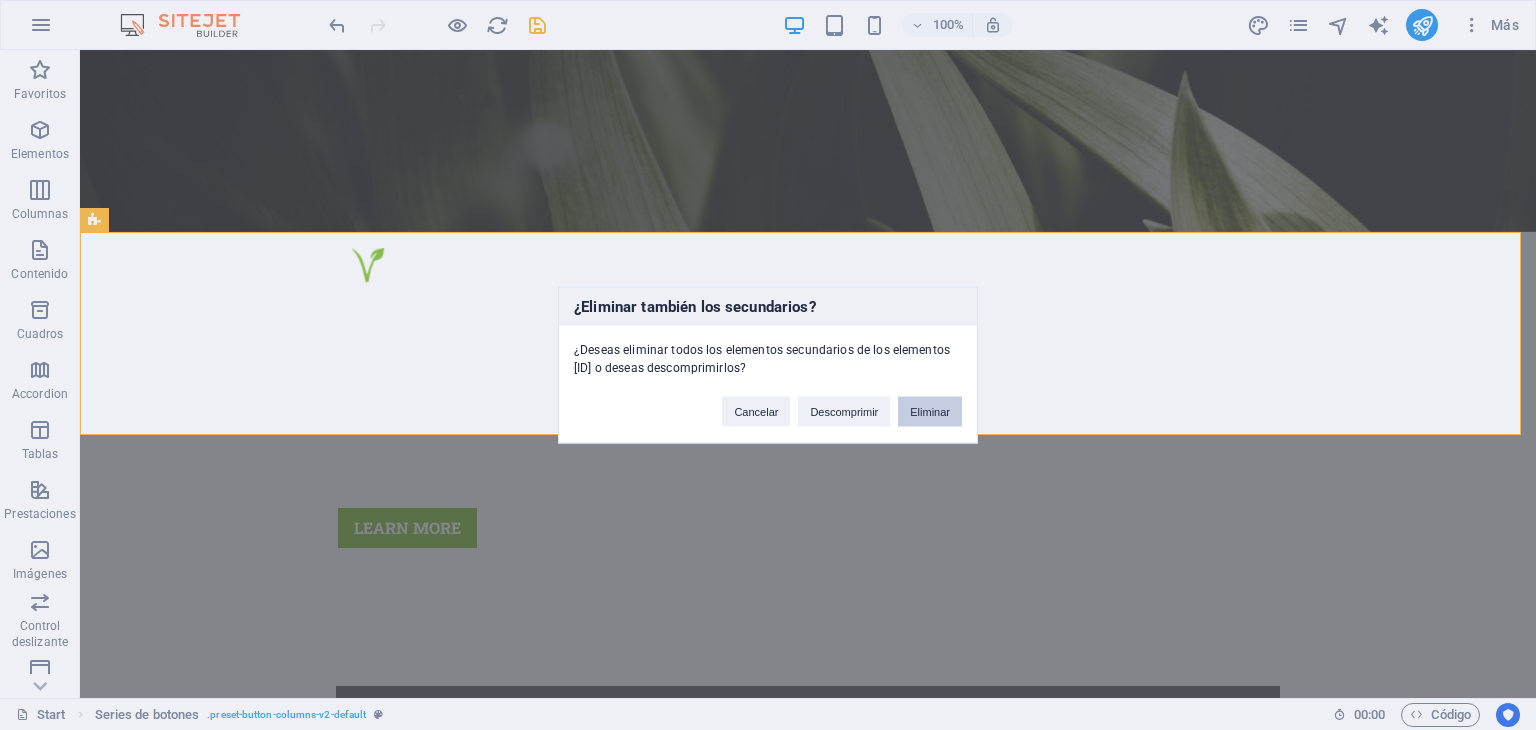 click on "Eliminar" at bounding box center (930, 412) 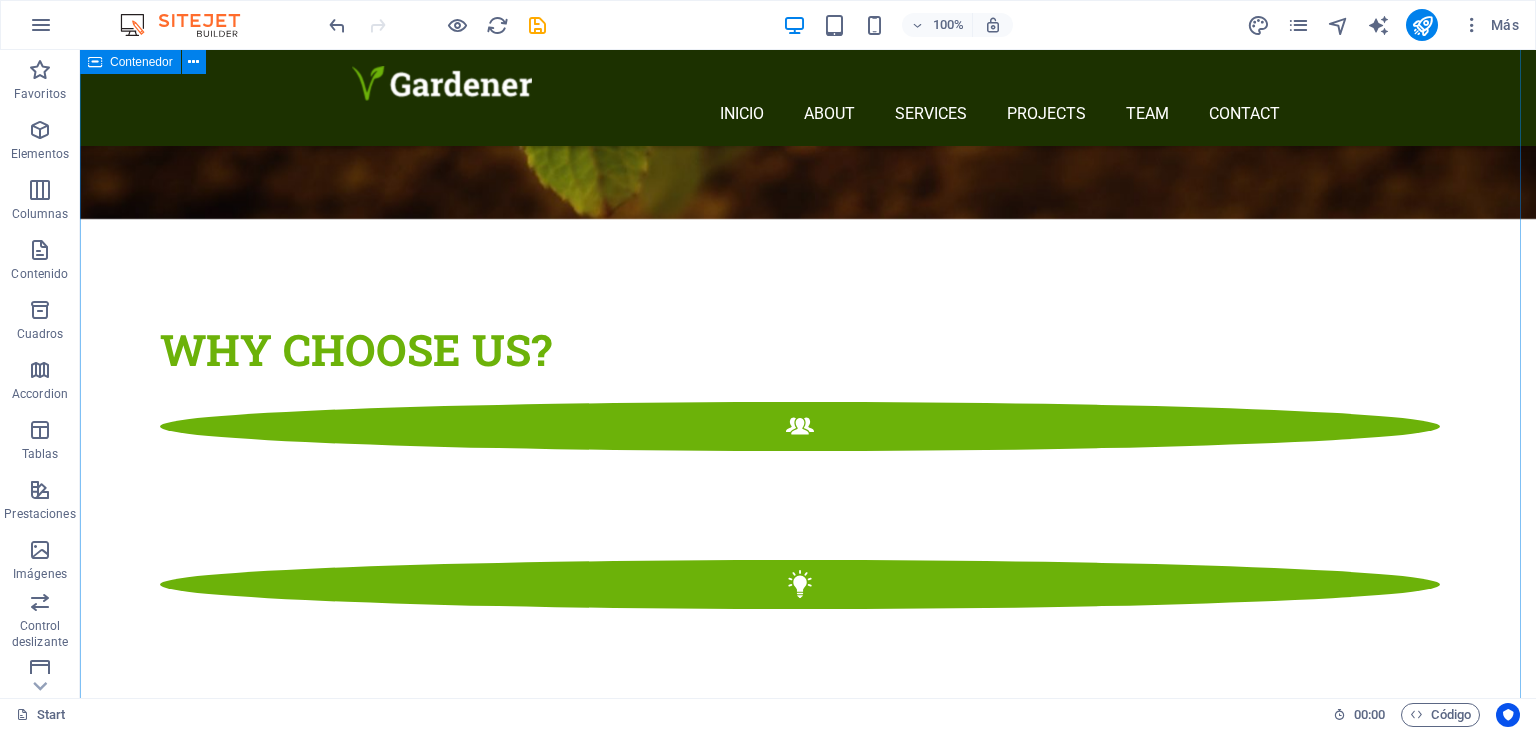 scroll, scrollTop: 2600, scrollLeft: 0, axis: vertical 